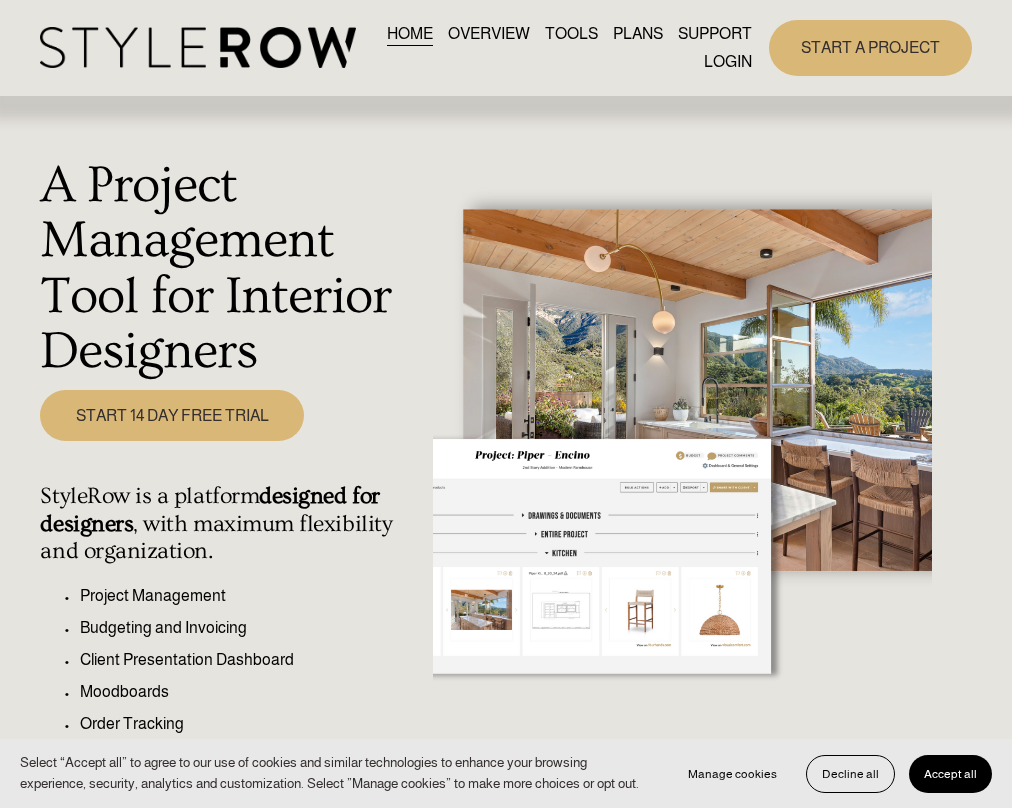scroll, scrollTop: 0, scrollLeft: 0, axis: both 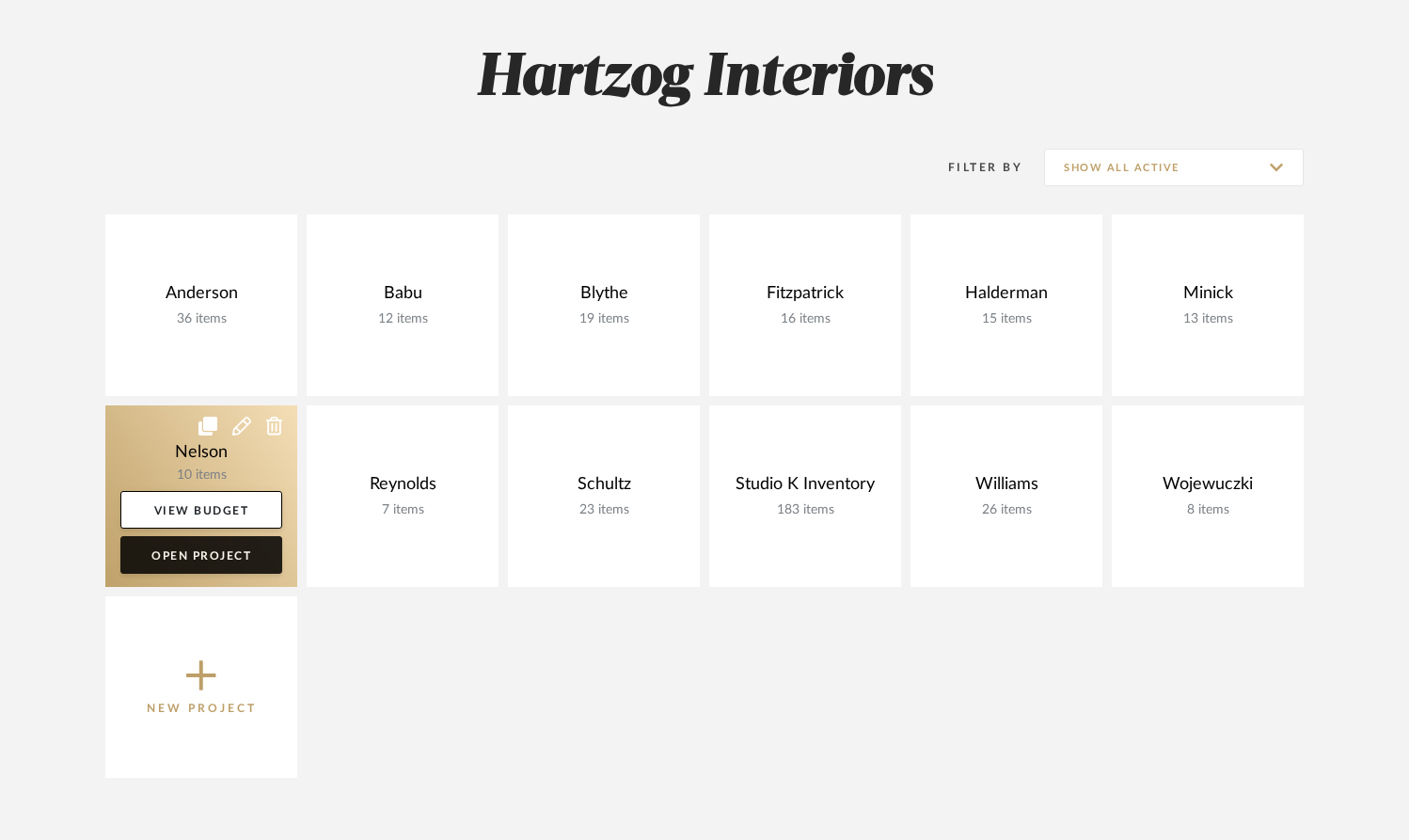 click on "Open Project" 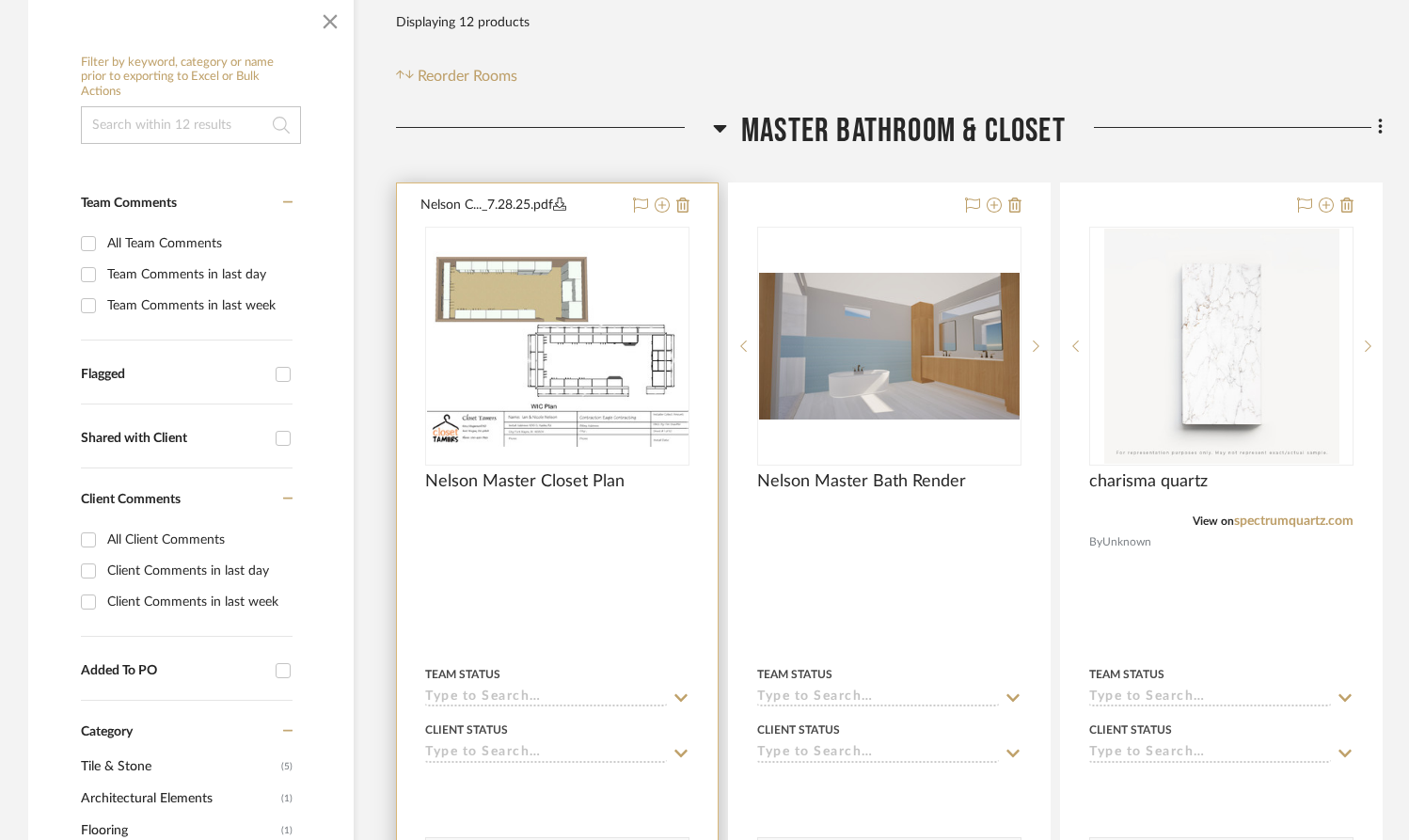 scroll, scrollTop: 338, scrollLeft: 0, axis: vertical 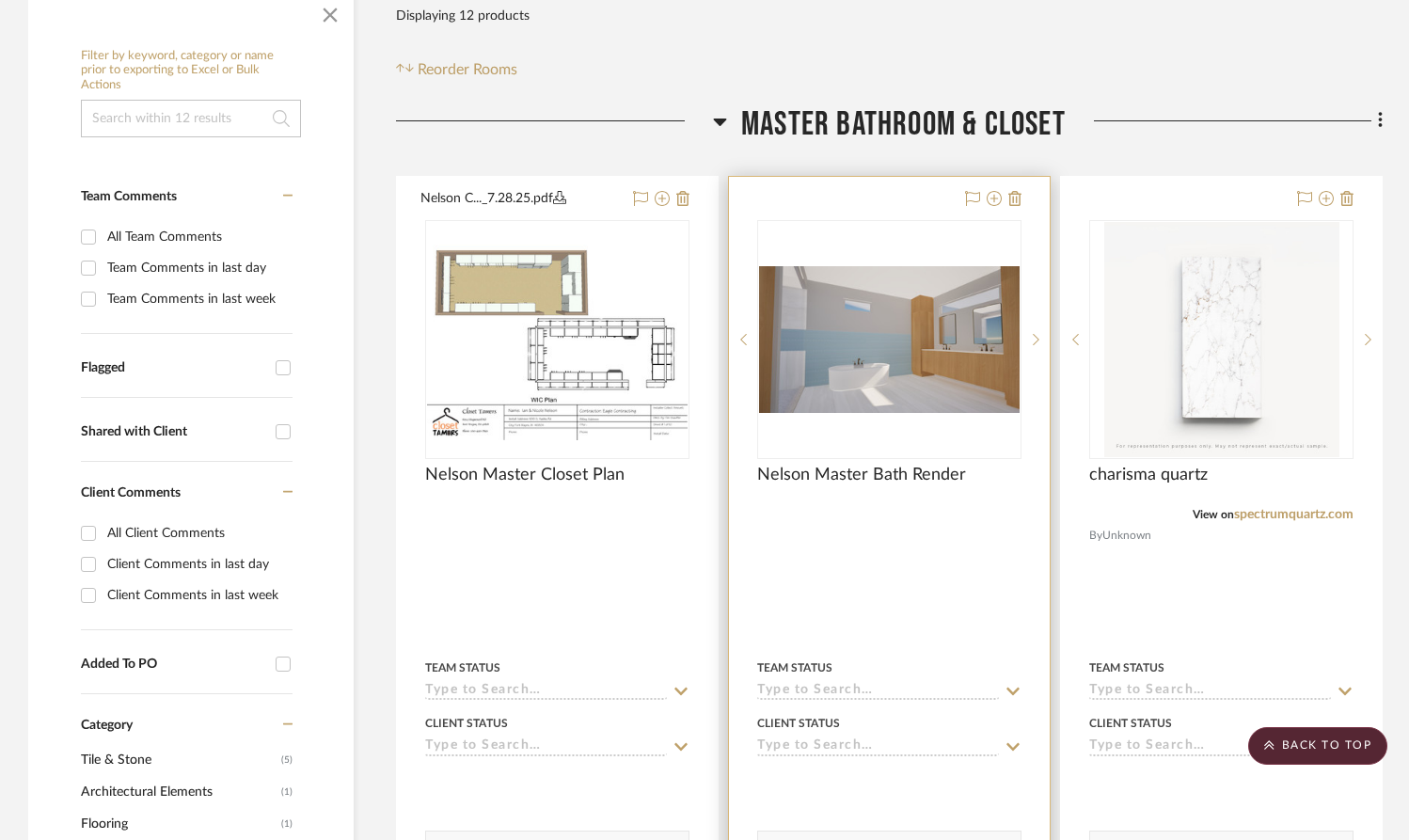 click at bounding box center [889, 515] 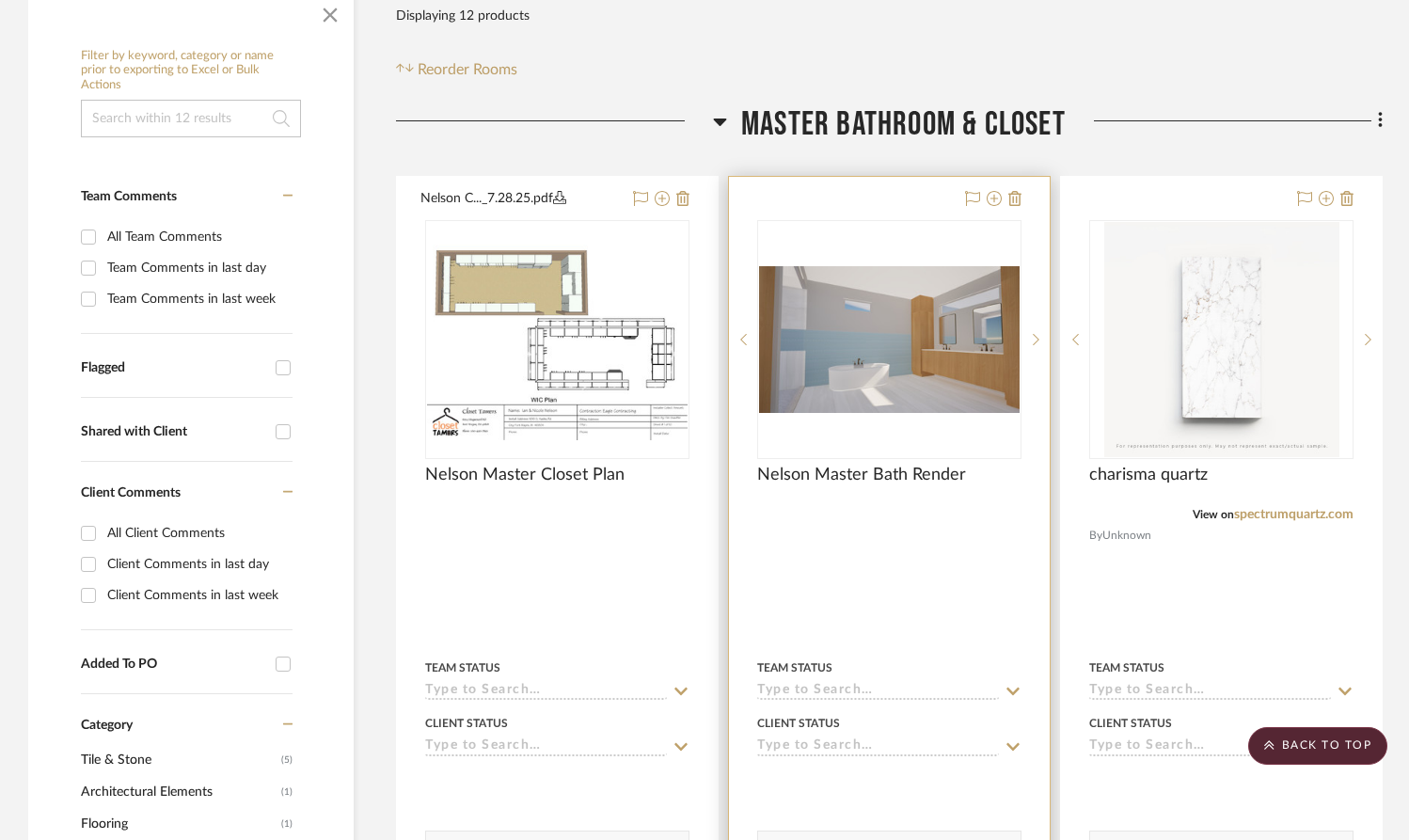 click at bounding box center (0, 0) 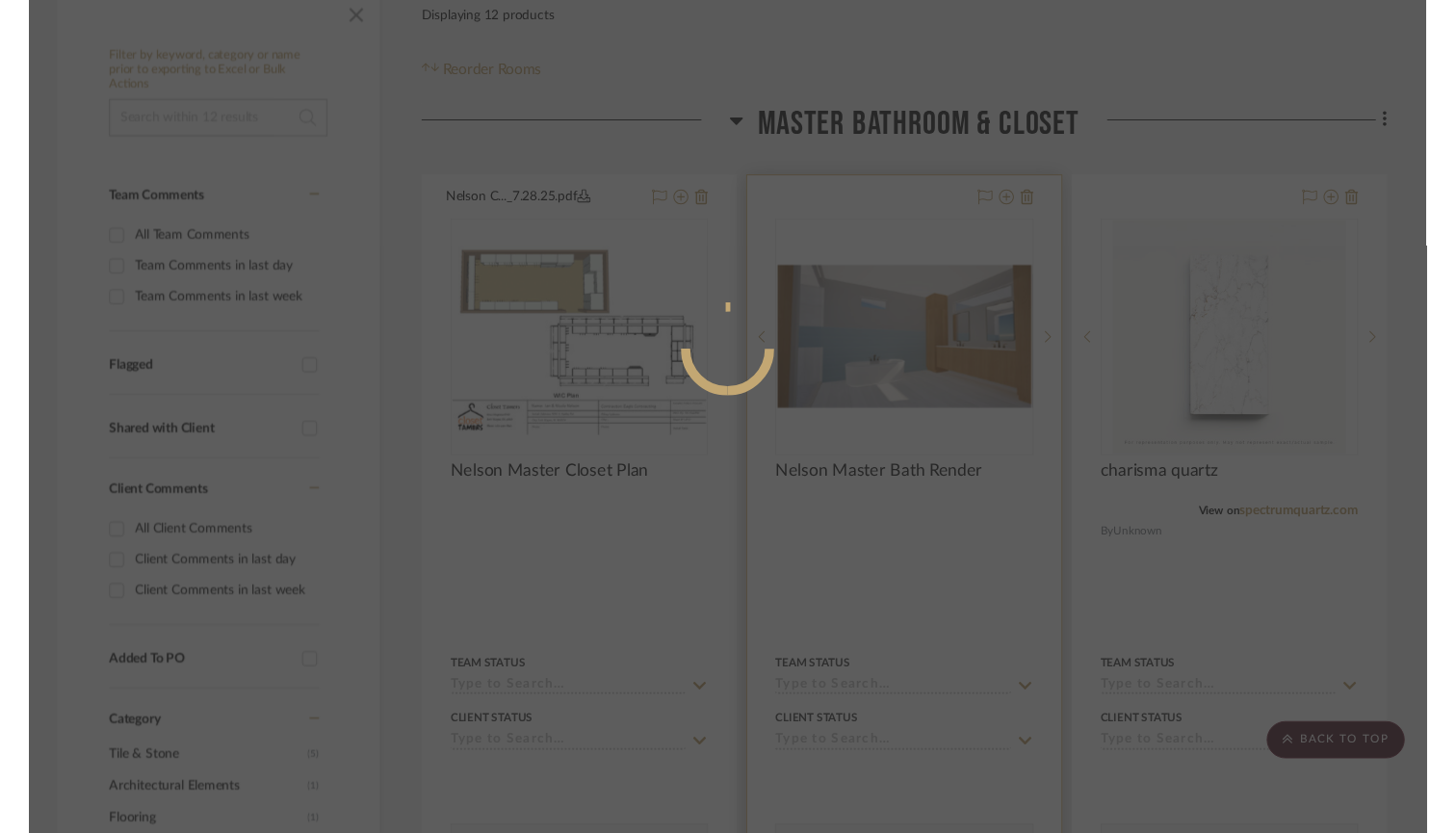 scroll, scrollTop: 0, scrollLeft: 0, axis: both 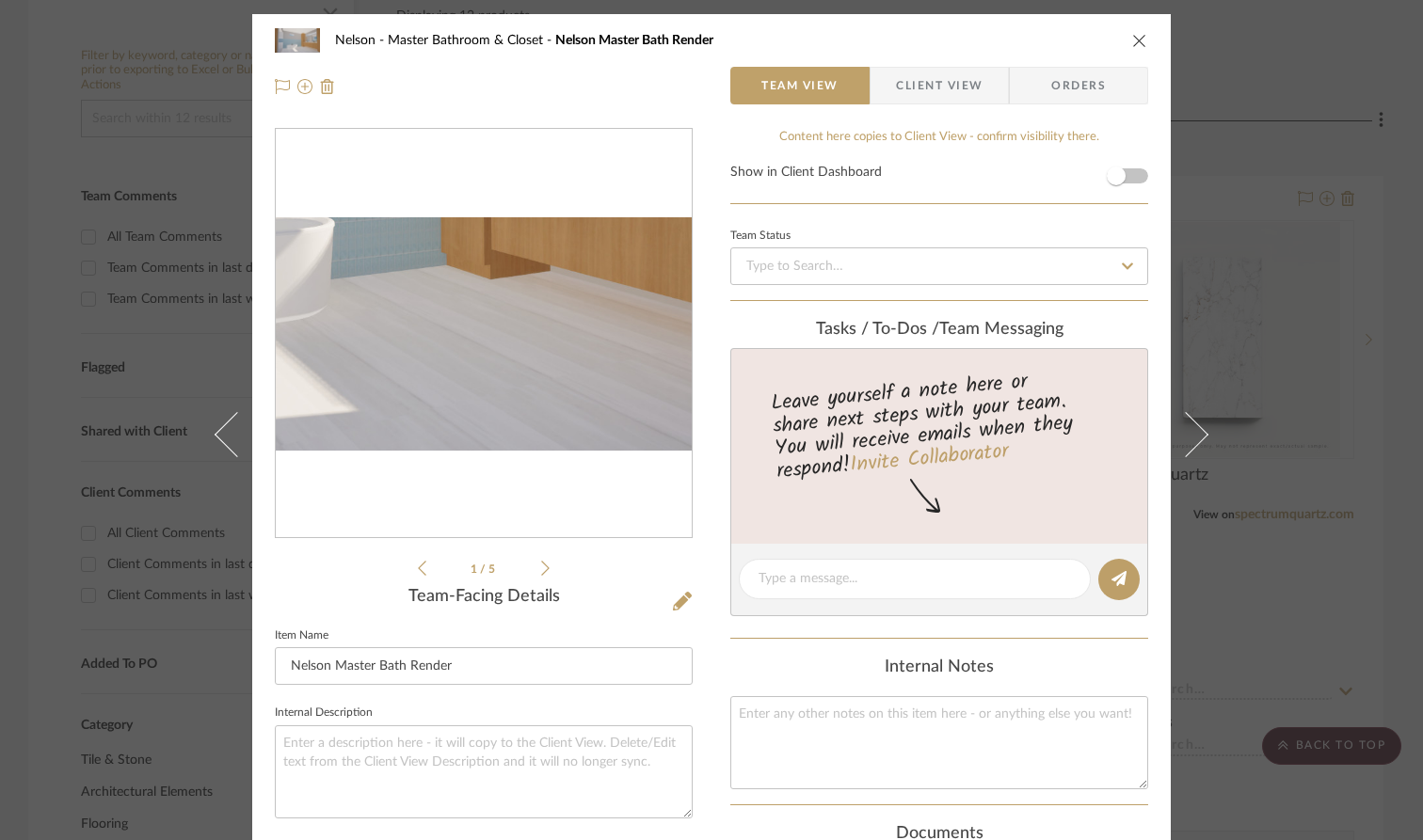 click at bounding box center (484, 334) 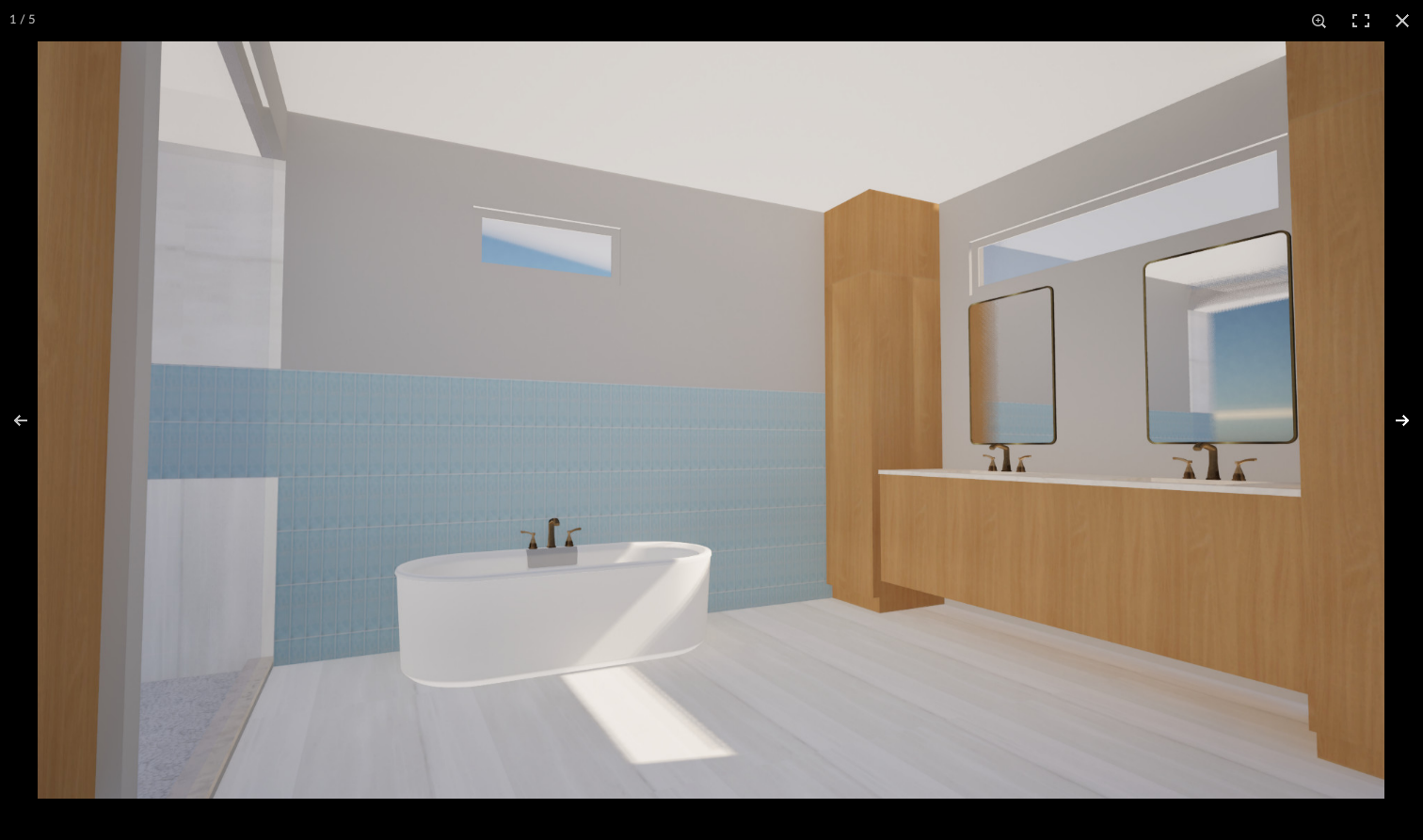 click at bounding box center [1390, 420] 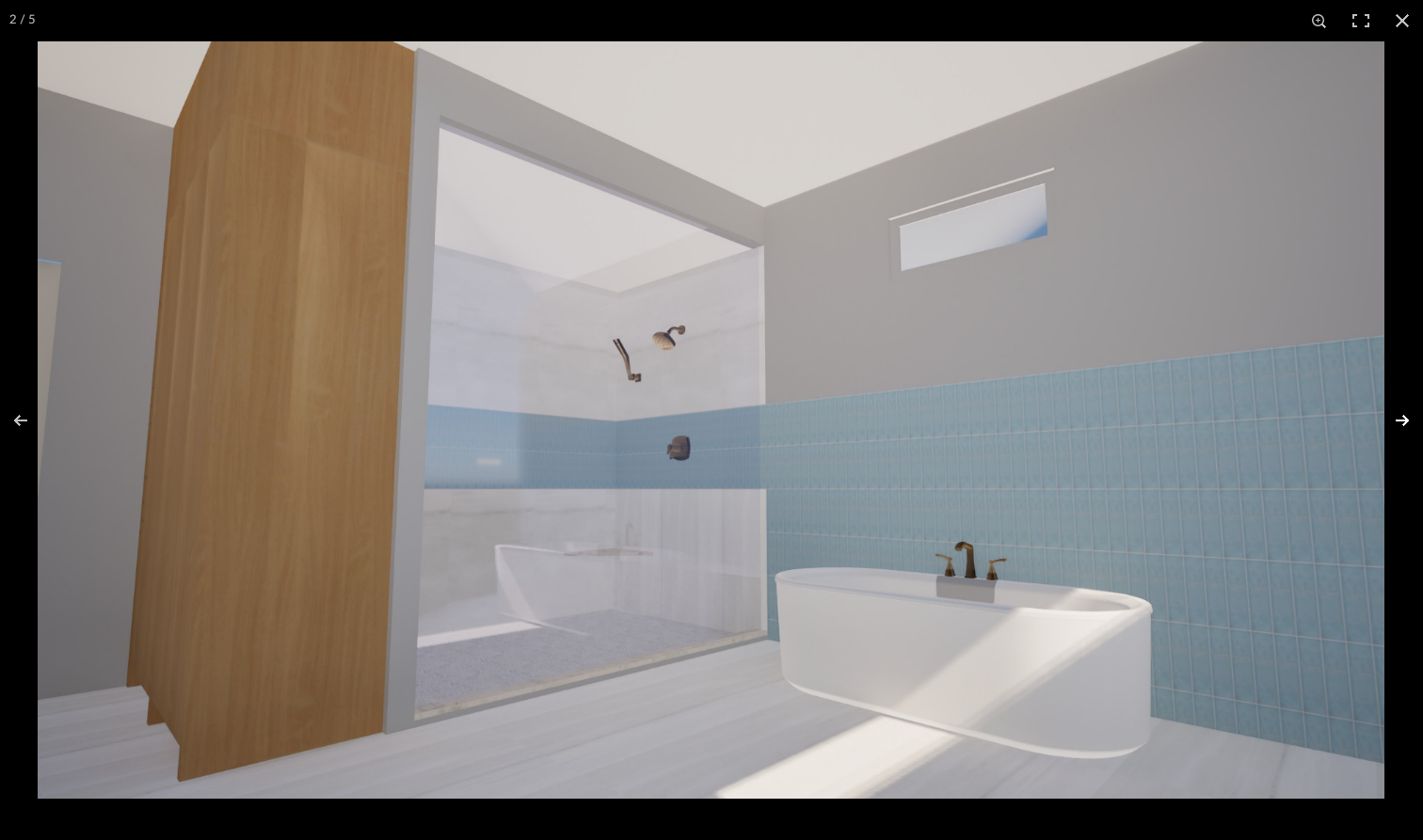 click at bounding box center (1390, 420) 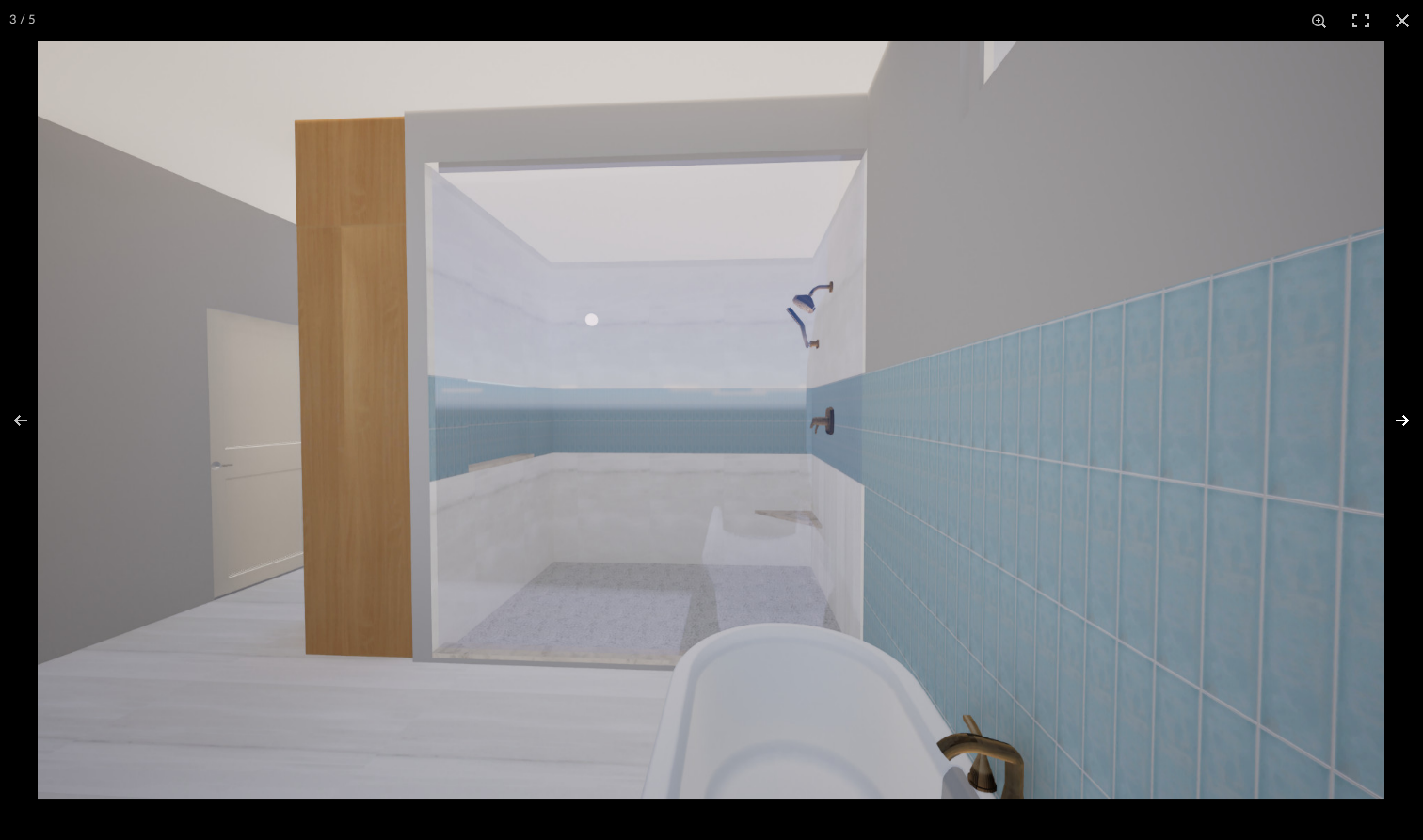 click at bounding box center (1390, 420) 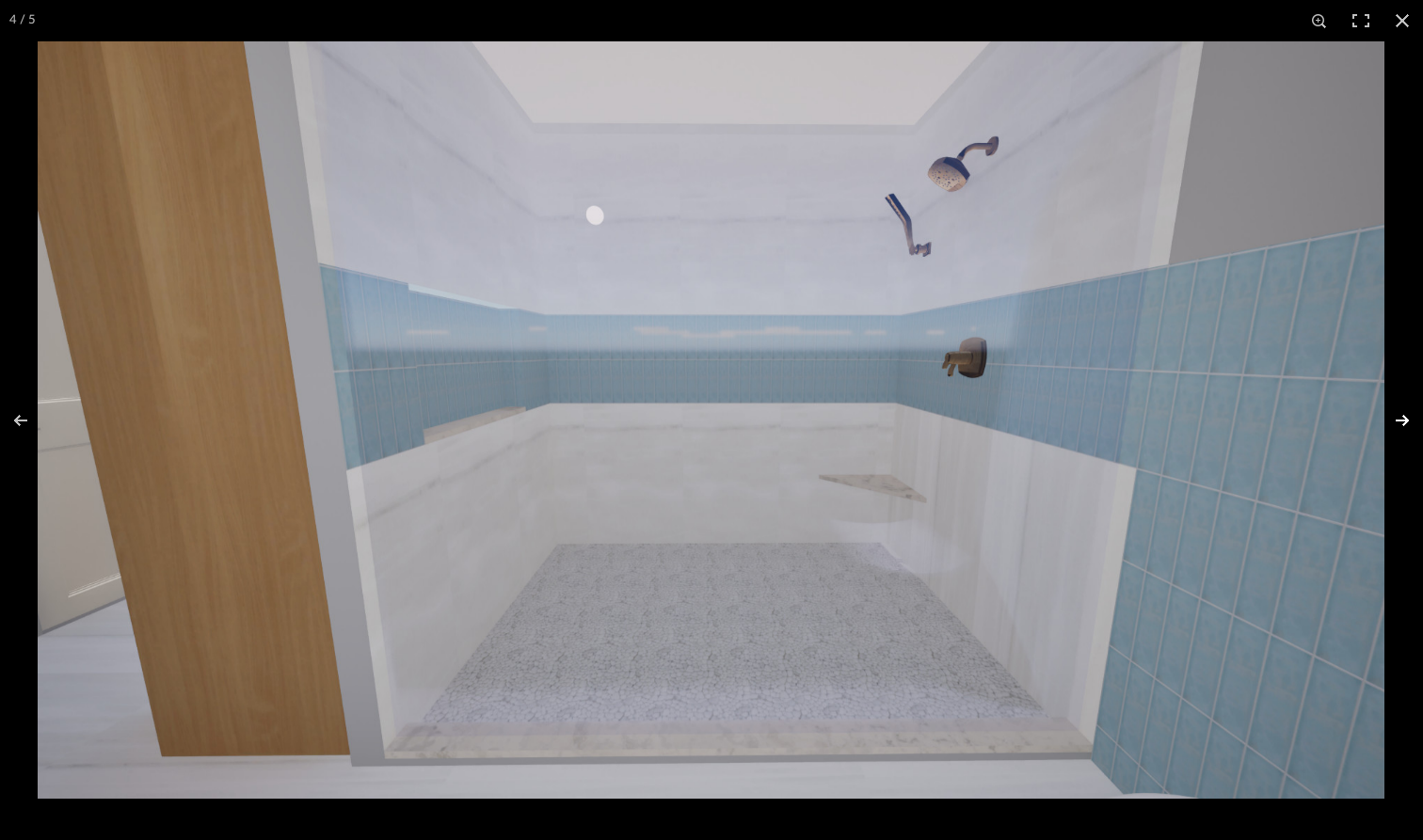 click at bounding box center (1390, 420) 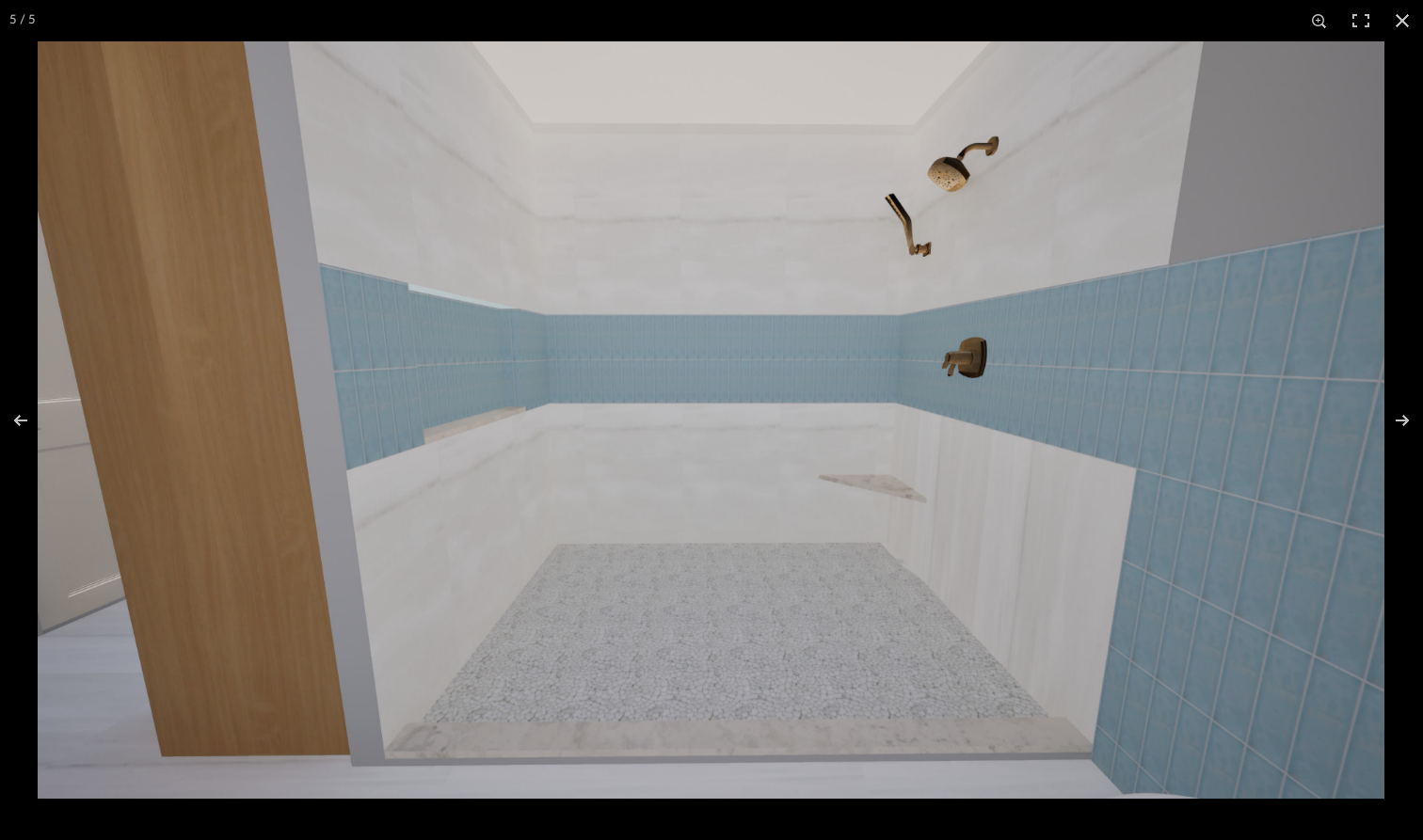 click at bounding box center (711, 420) 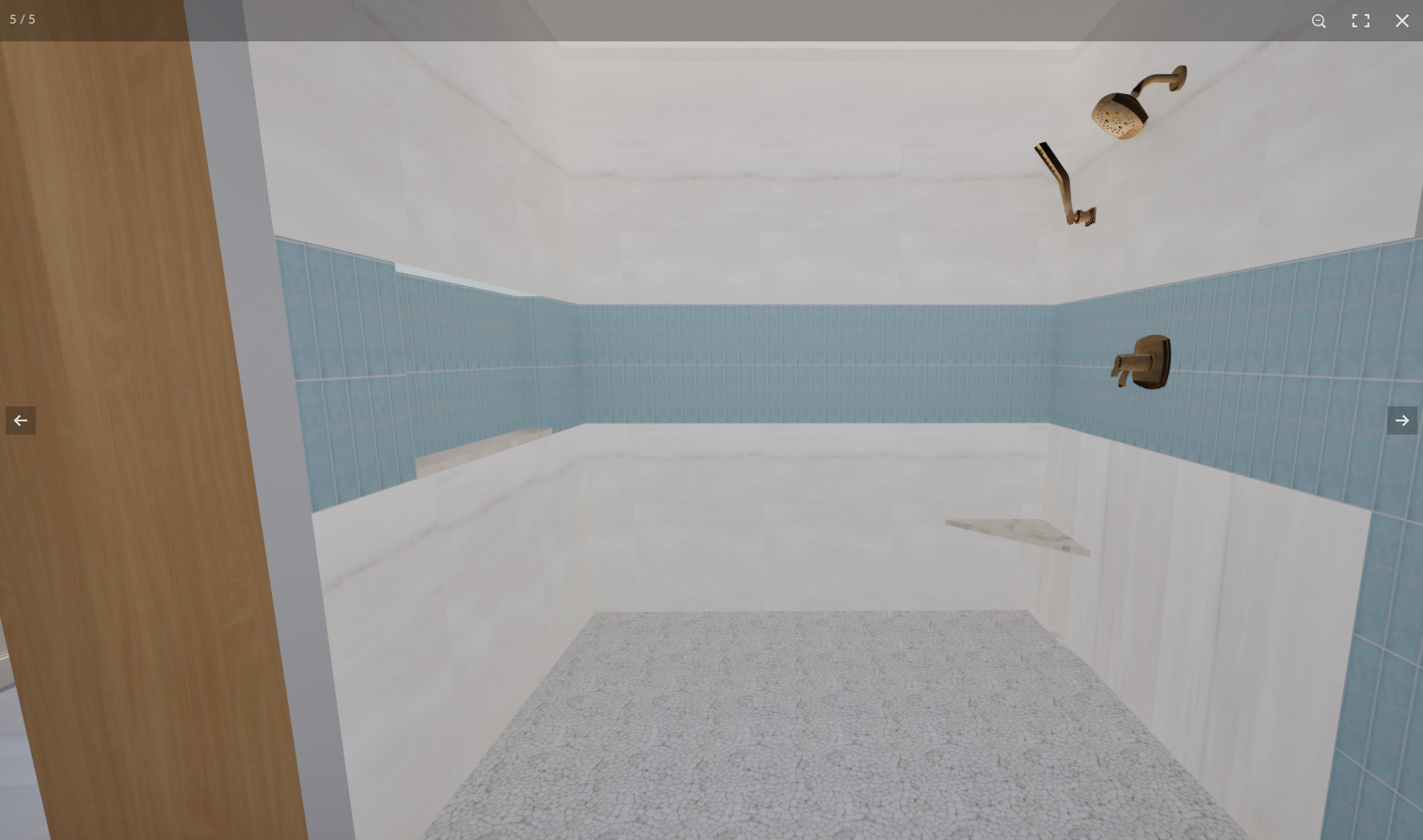 click at bounding box center (801, 446) 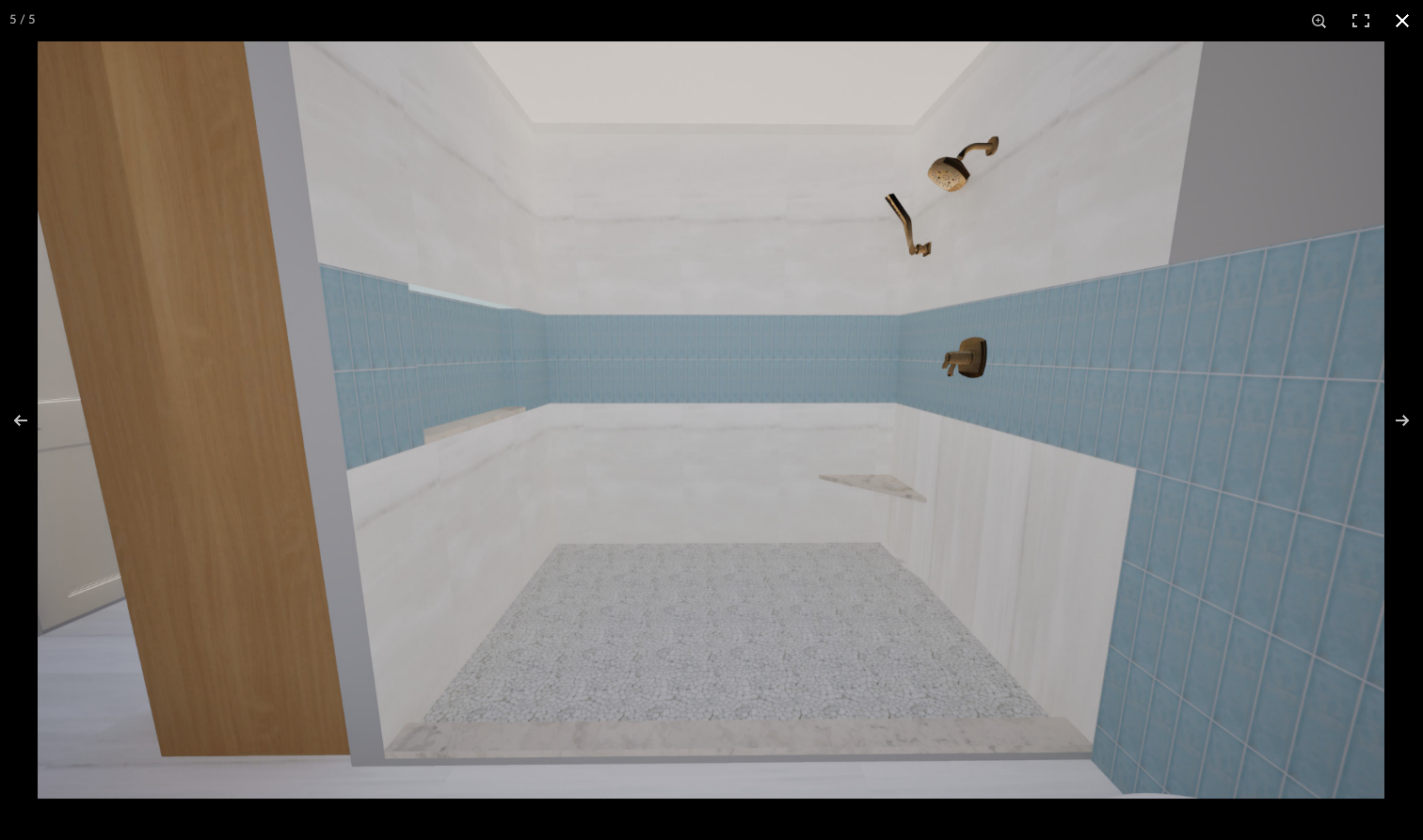 click at bounding box center [1402, 21] 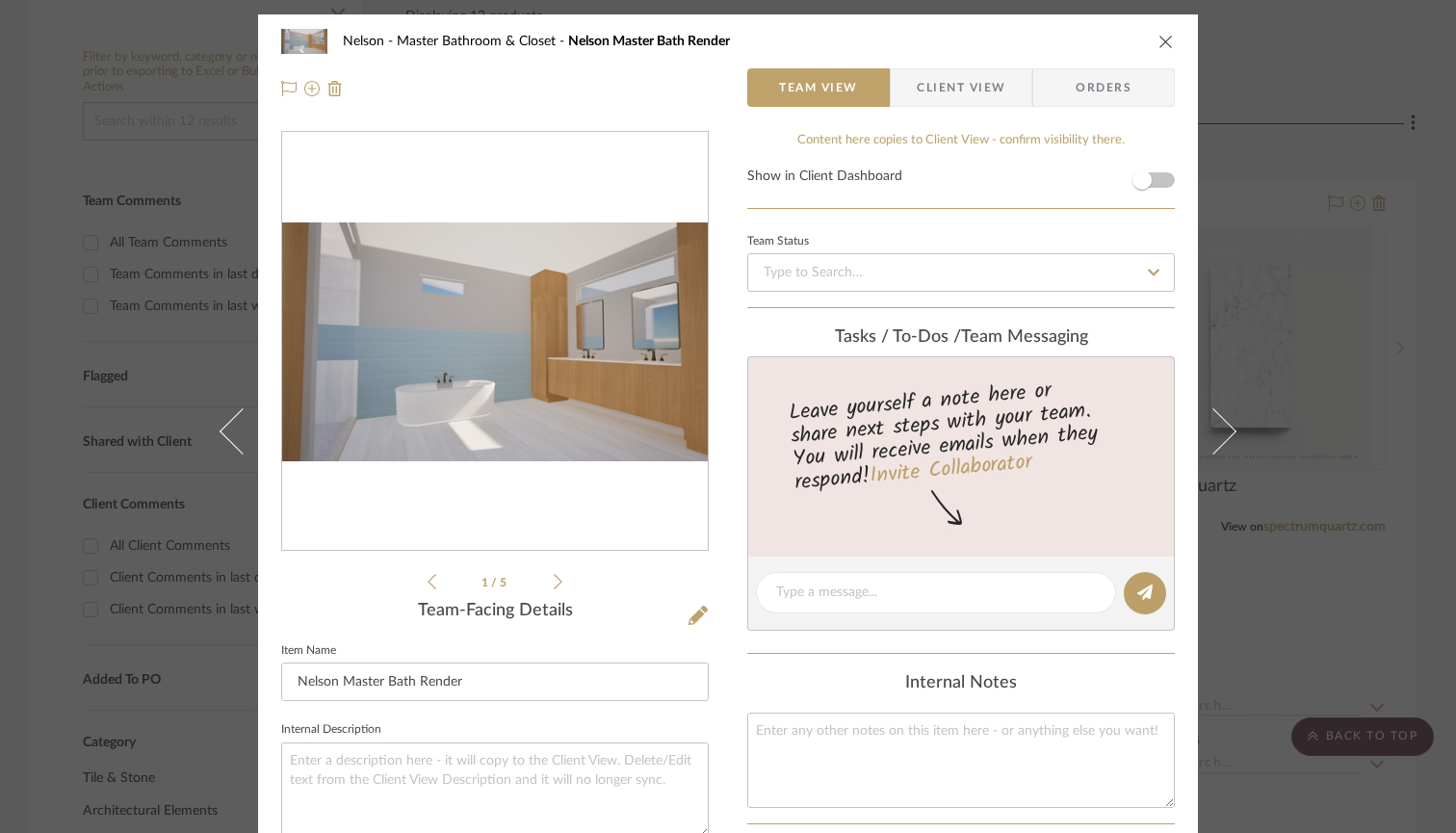 click on "Nelson Master Bathroom & Closet Nelson Master Bath Render" at bounding box center [728, 41] 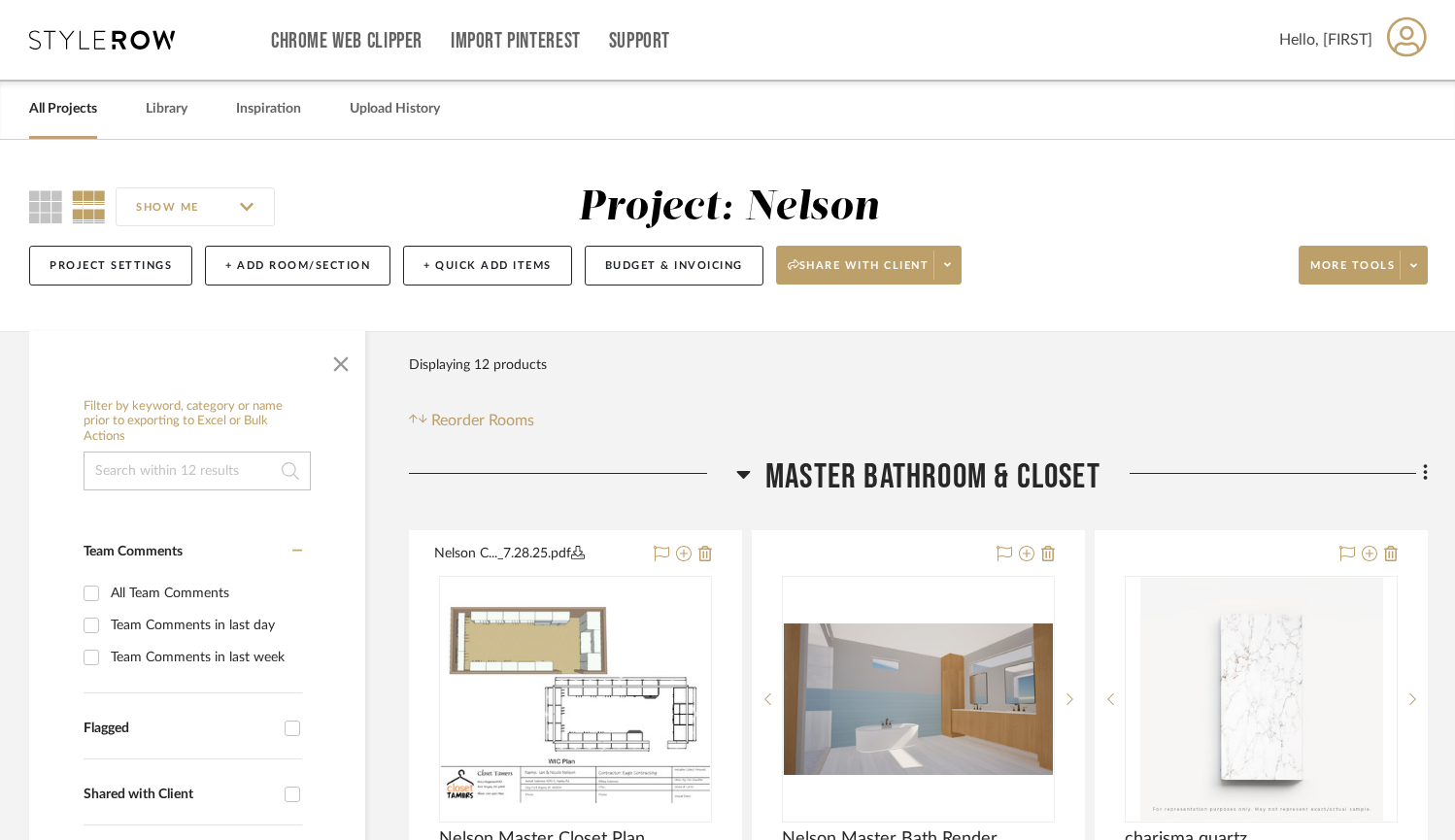 scroll, scrollTop: 0, scrollLeft: 0, axis: both 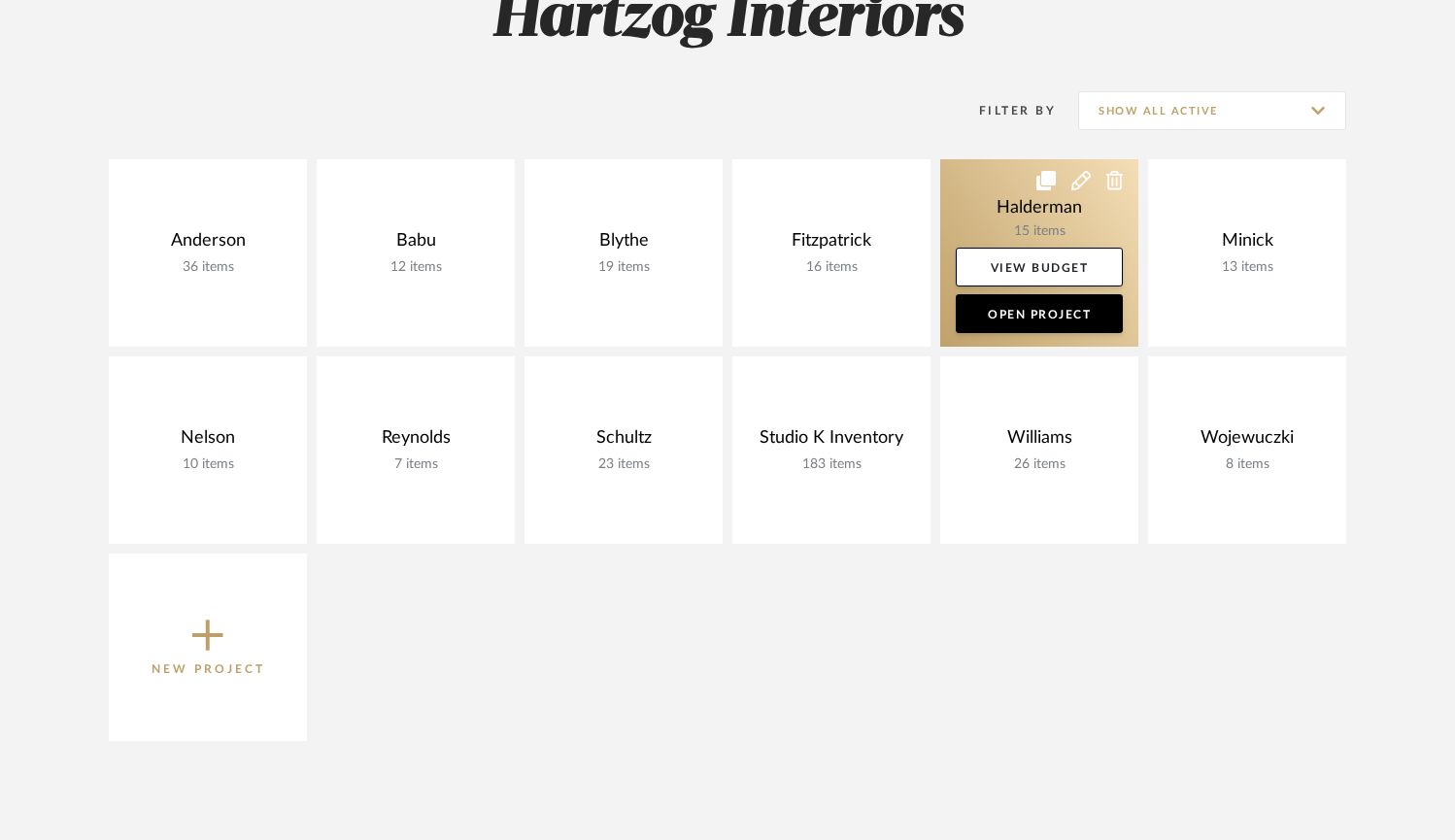 click 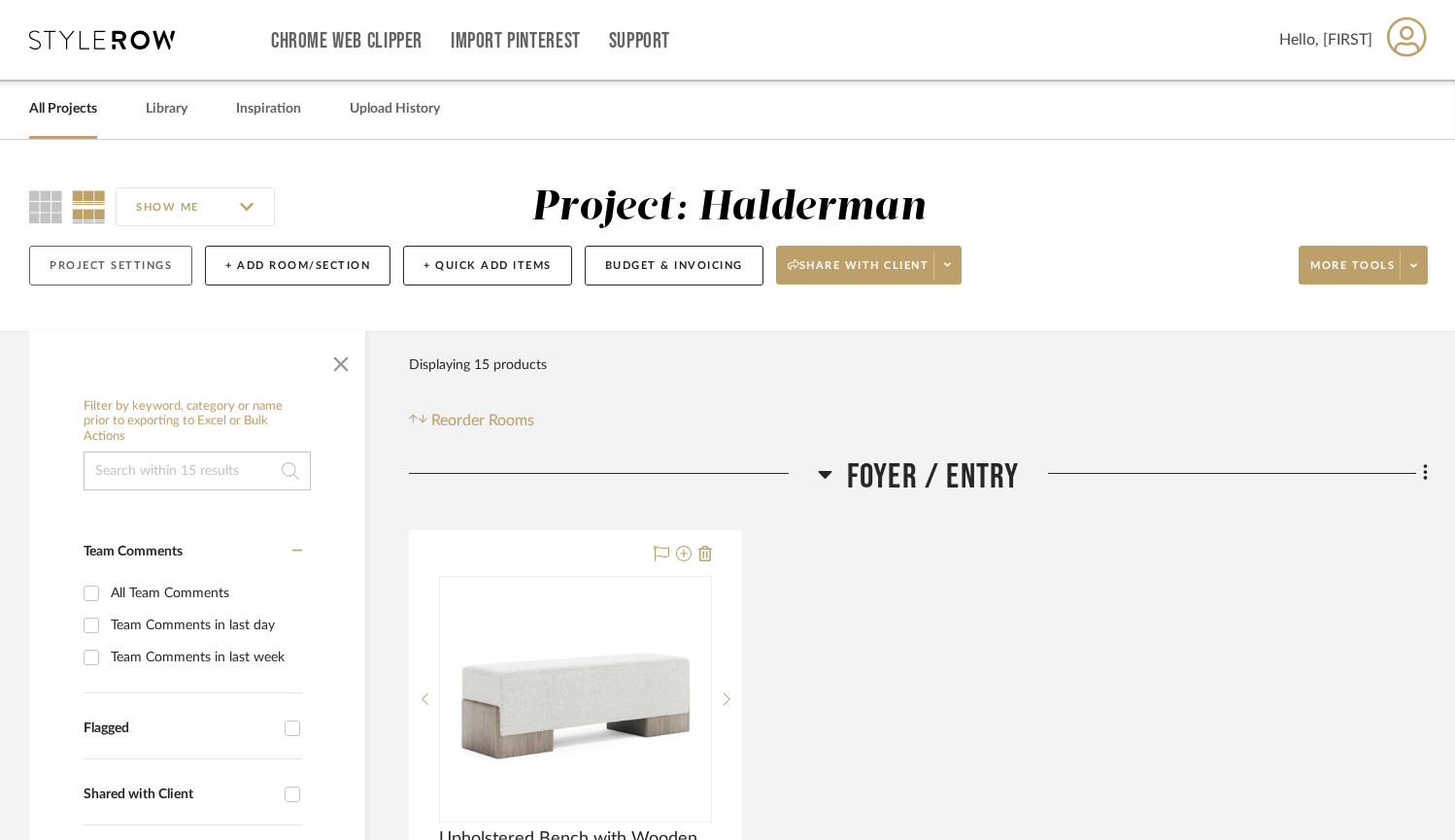 scroll, scrollTop: 0, scrollLeft: 0, axis: both 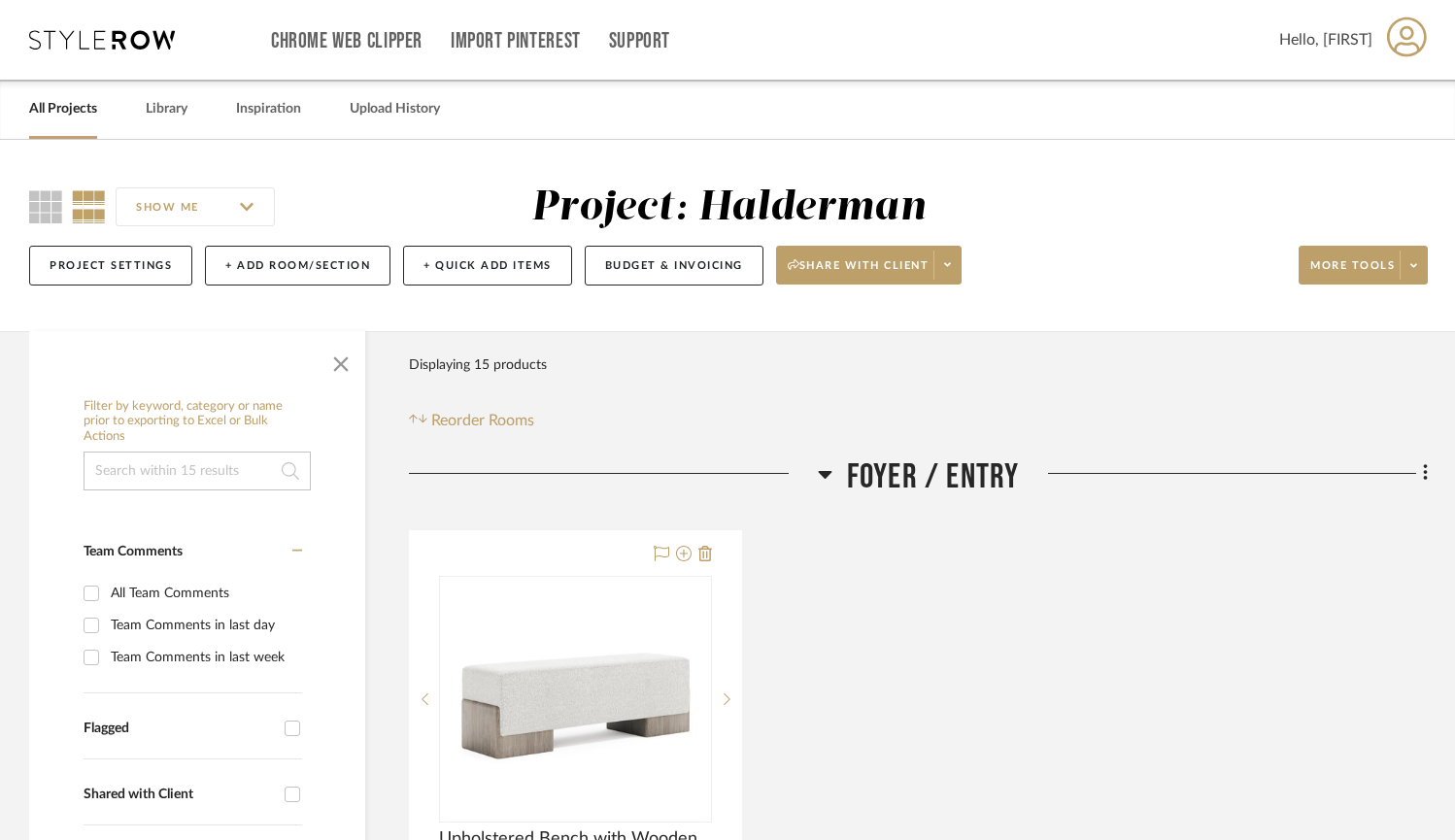 click on "SHOW ME" 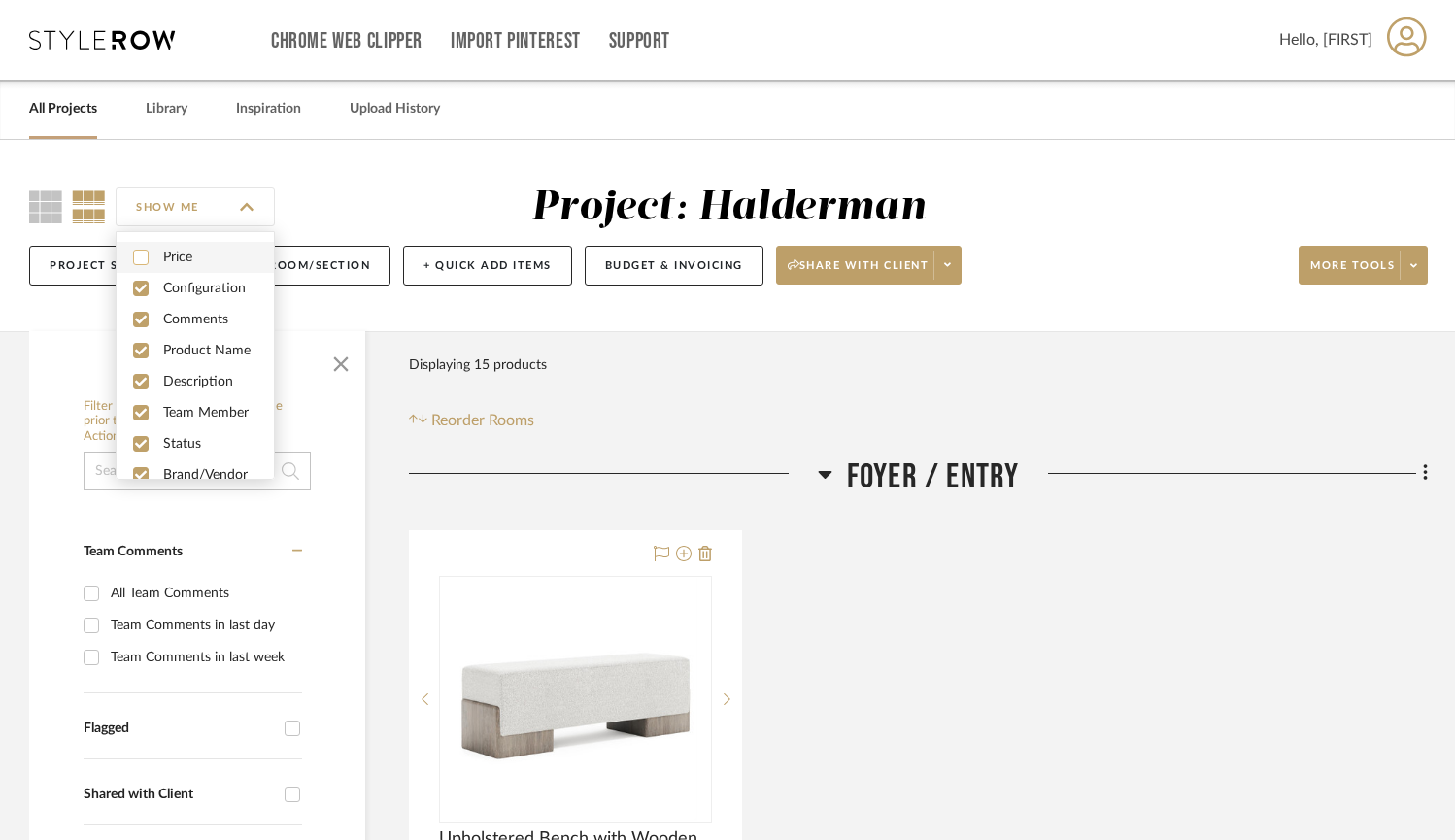 click at bounding box center [141, 257] 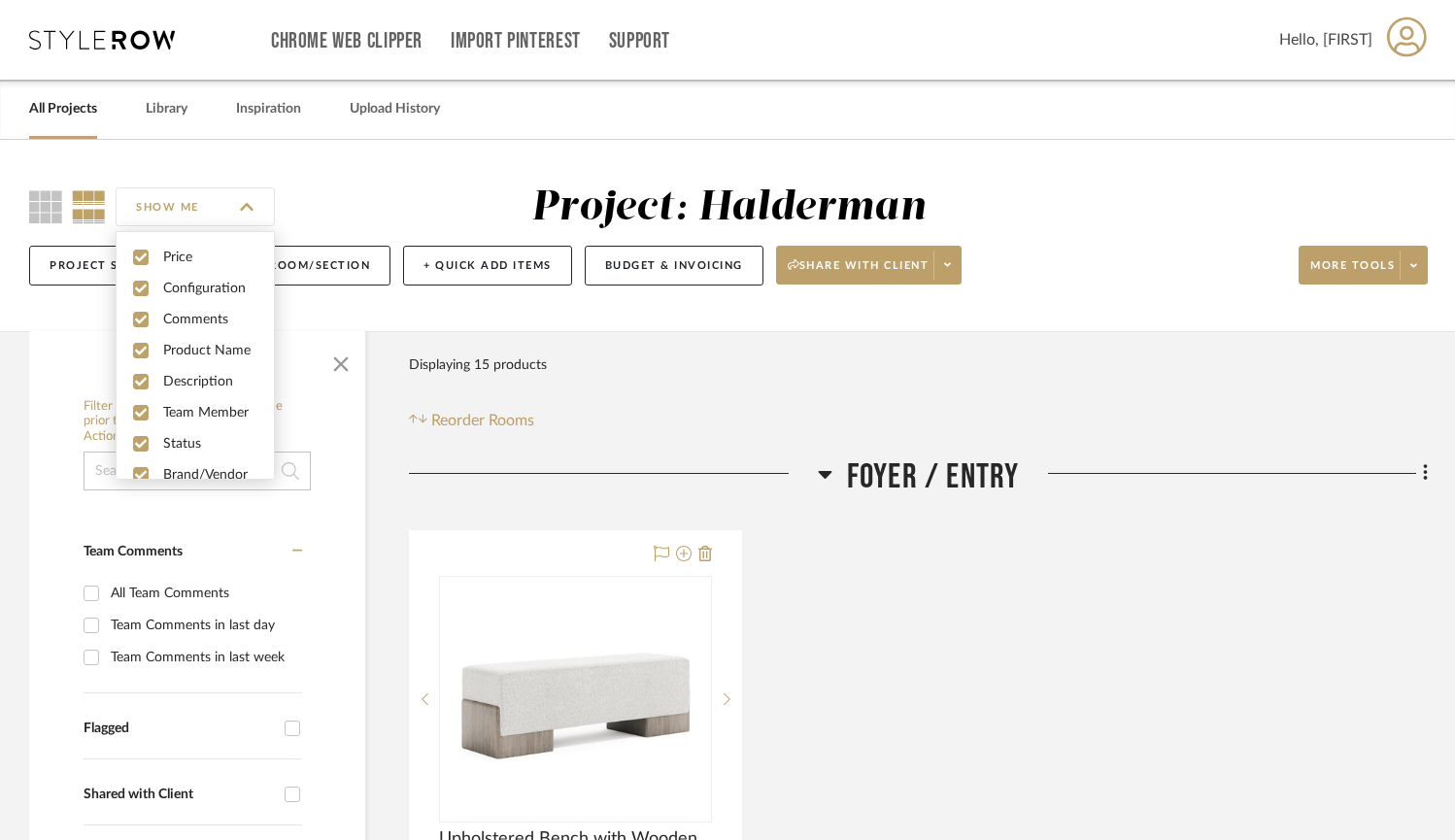 click on "SHOW ME" 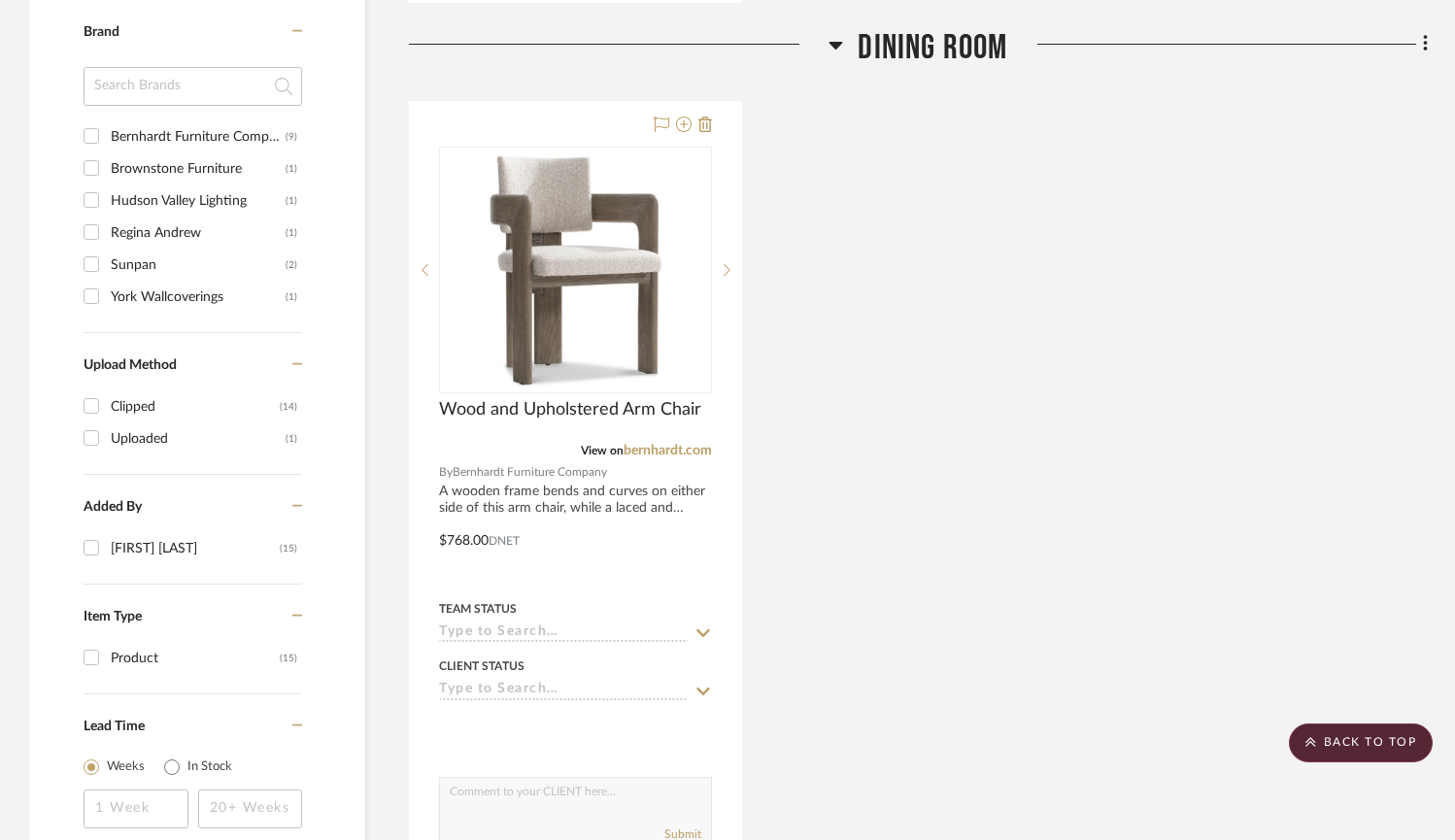 scroll, scrollTop: 1379, scrollLeft: 0, axis: vertical 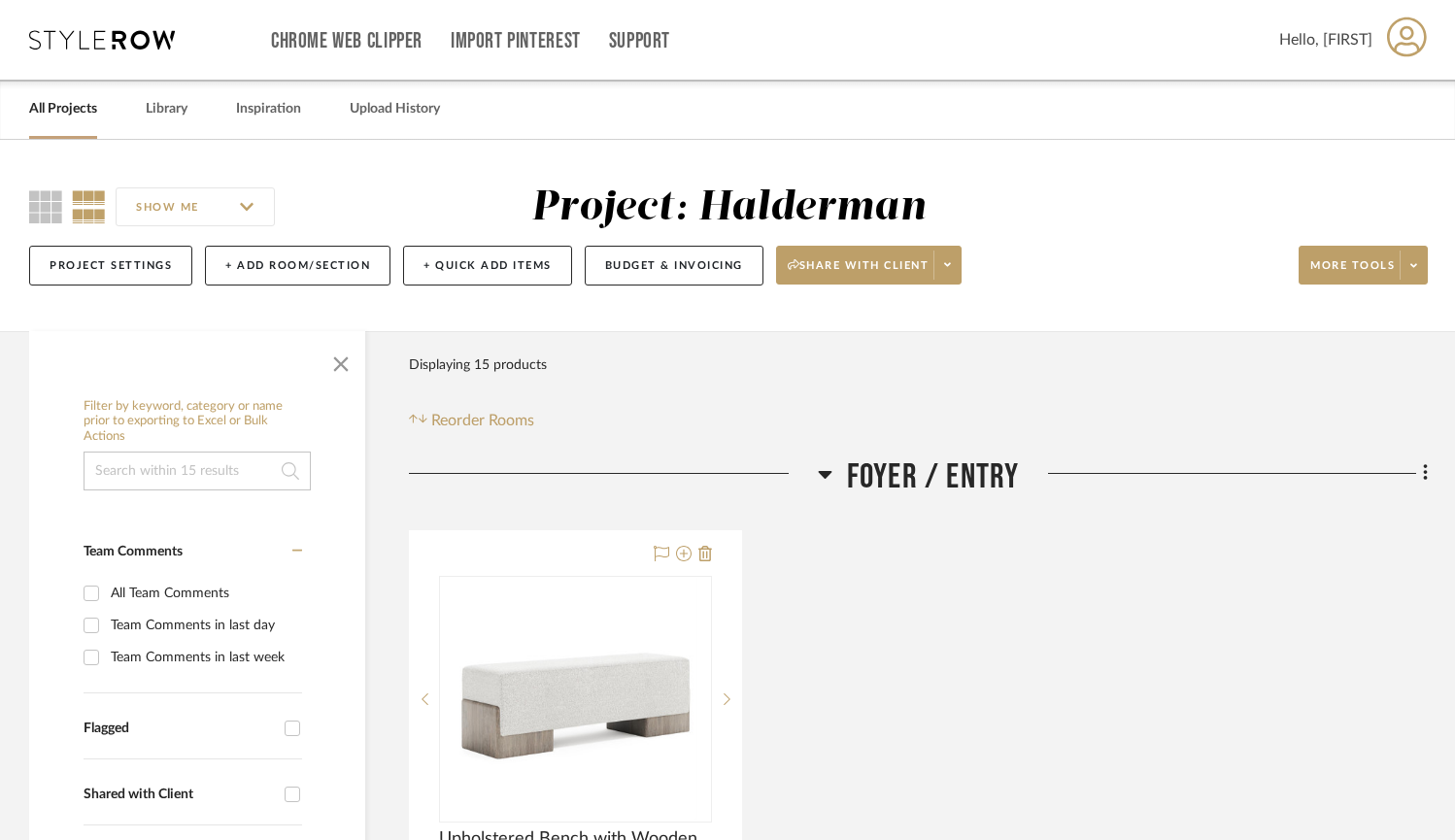 click on "OASISGLASS WHITE FROSTED Import Pinterest Support All Projects Library Inspiration Upload History Hello, [FIRST]" at bounding box center [728, 40] 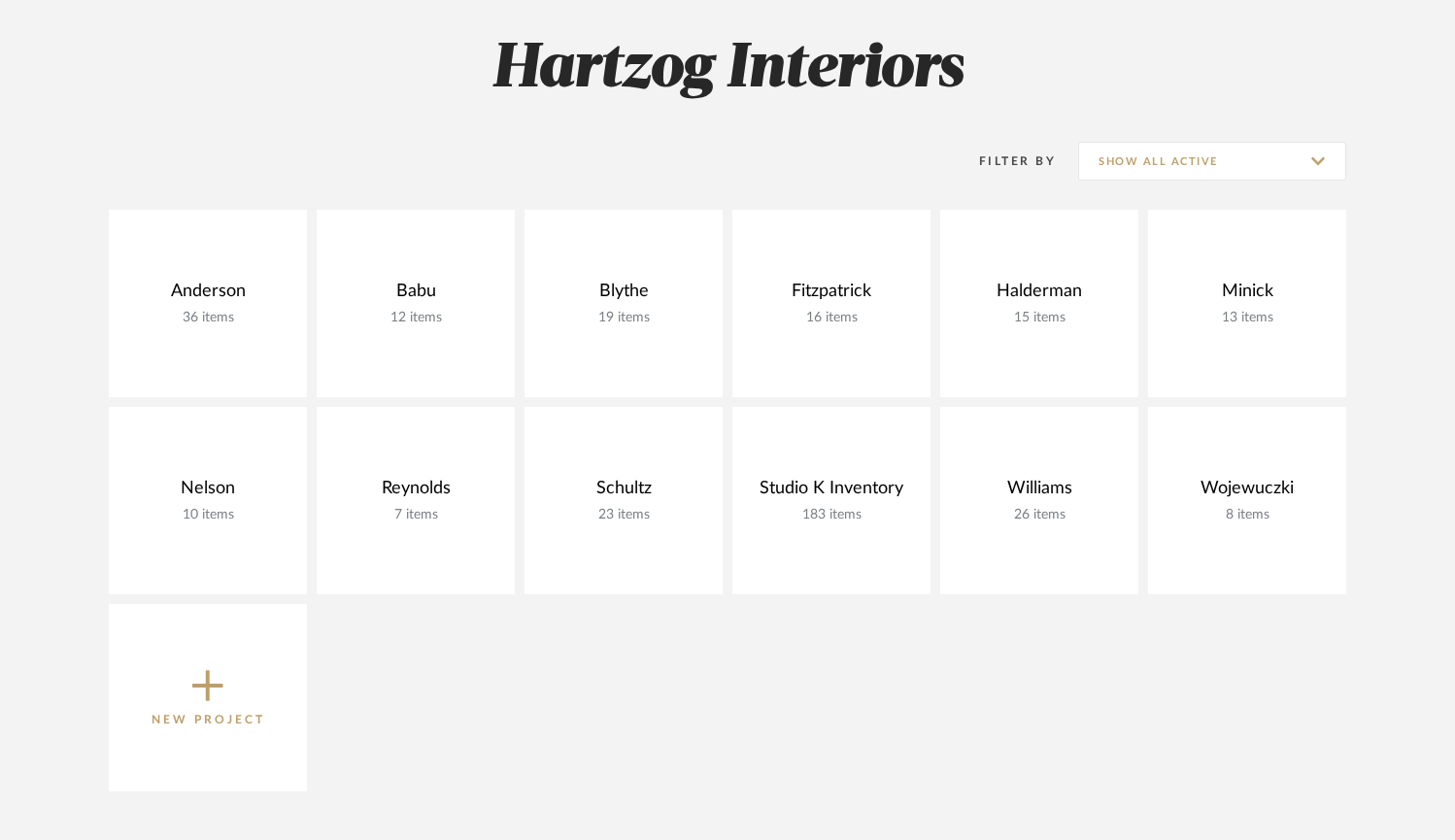 scroll, scrollTop: 273, scrollLeft: 0, axis: vertical 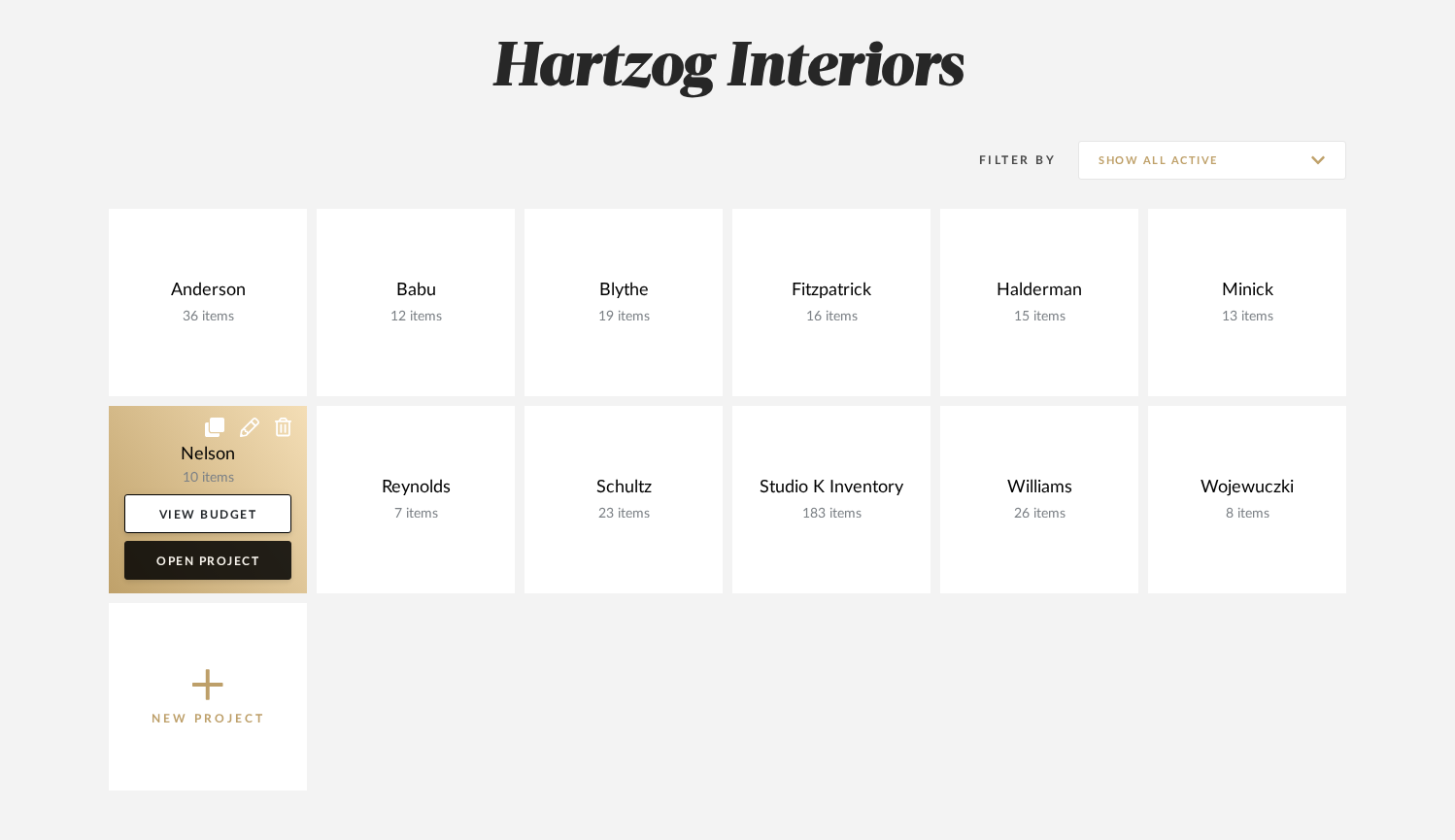 click on "Open Project" 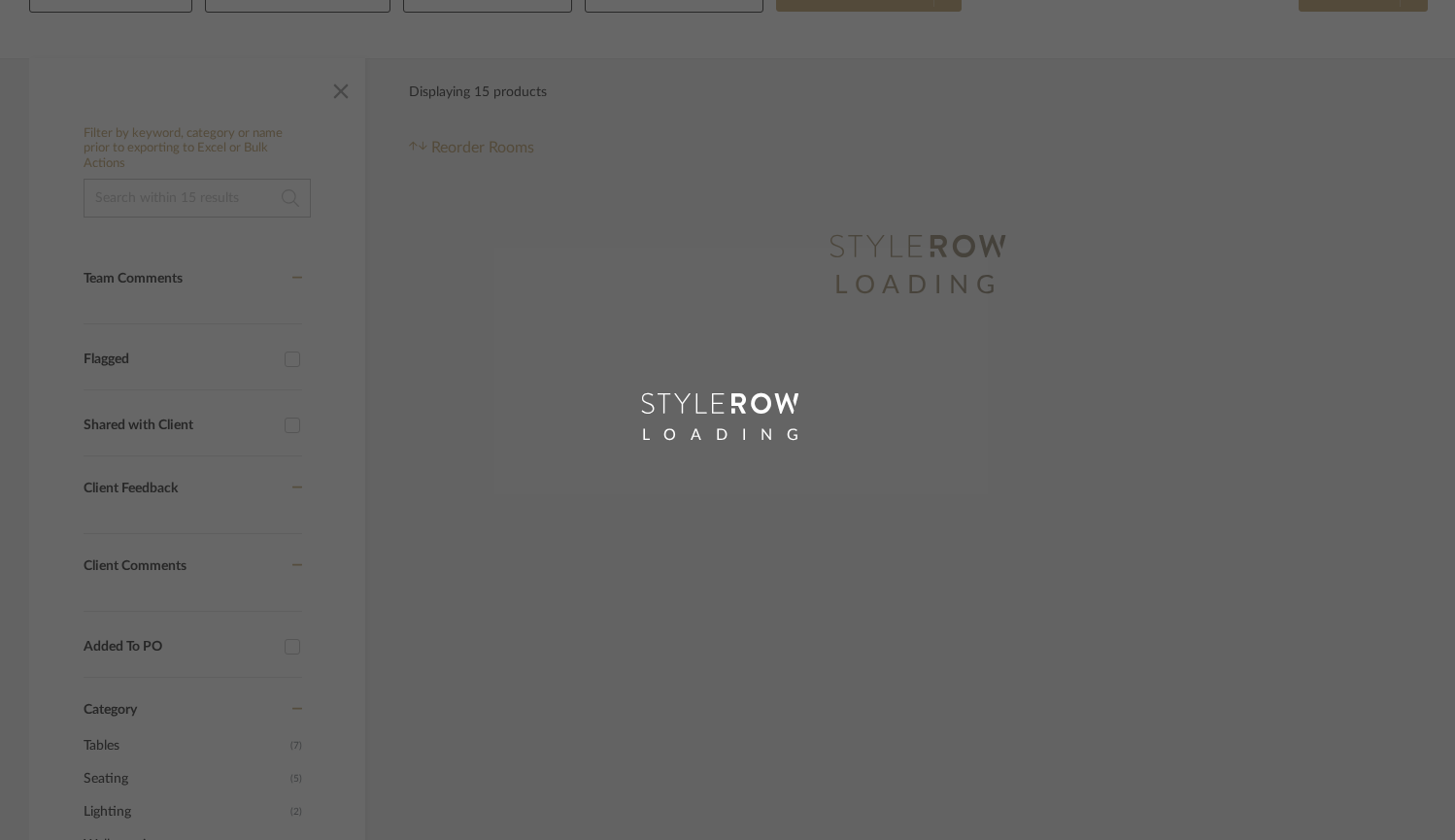 scroll, scrollTop: 0, scrollLeft: 0, axis: both 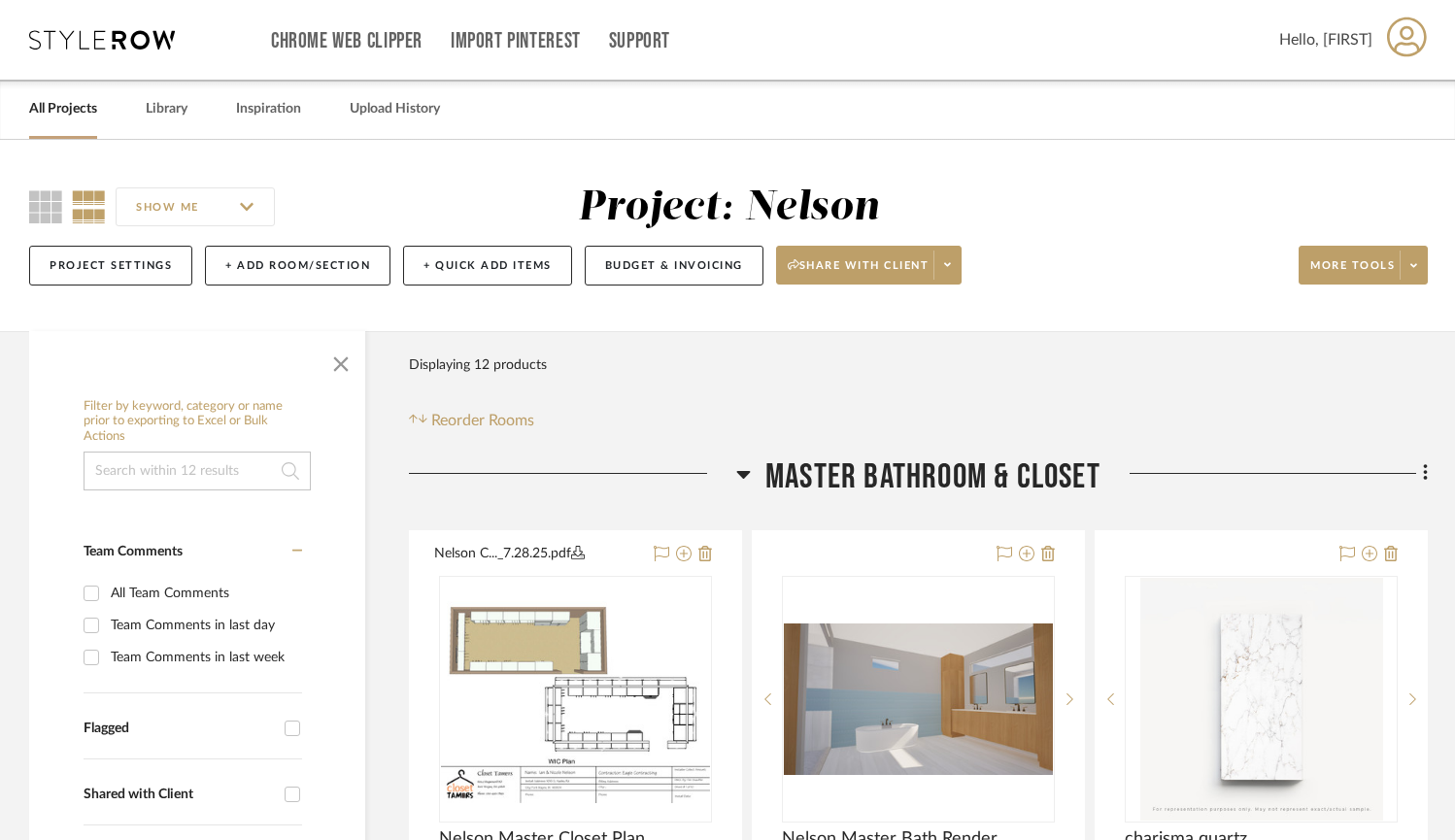 click on "SHOW ME" 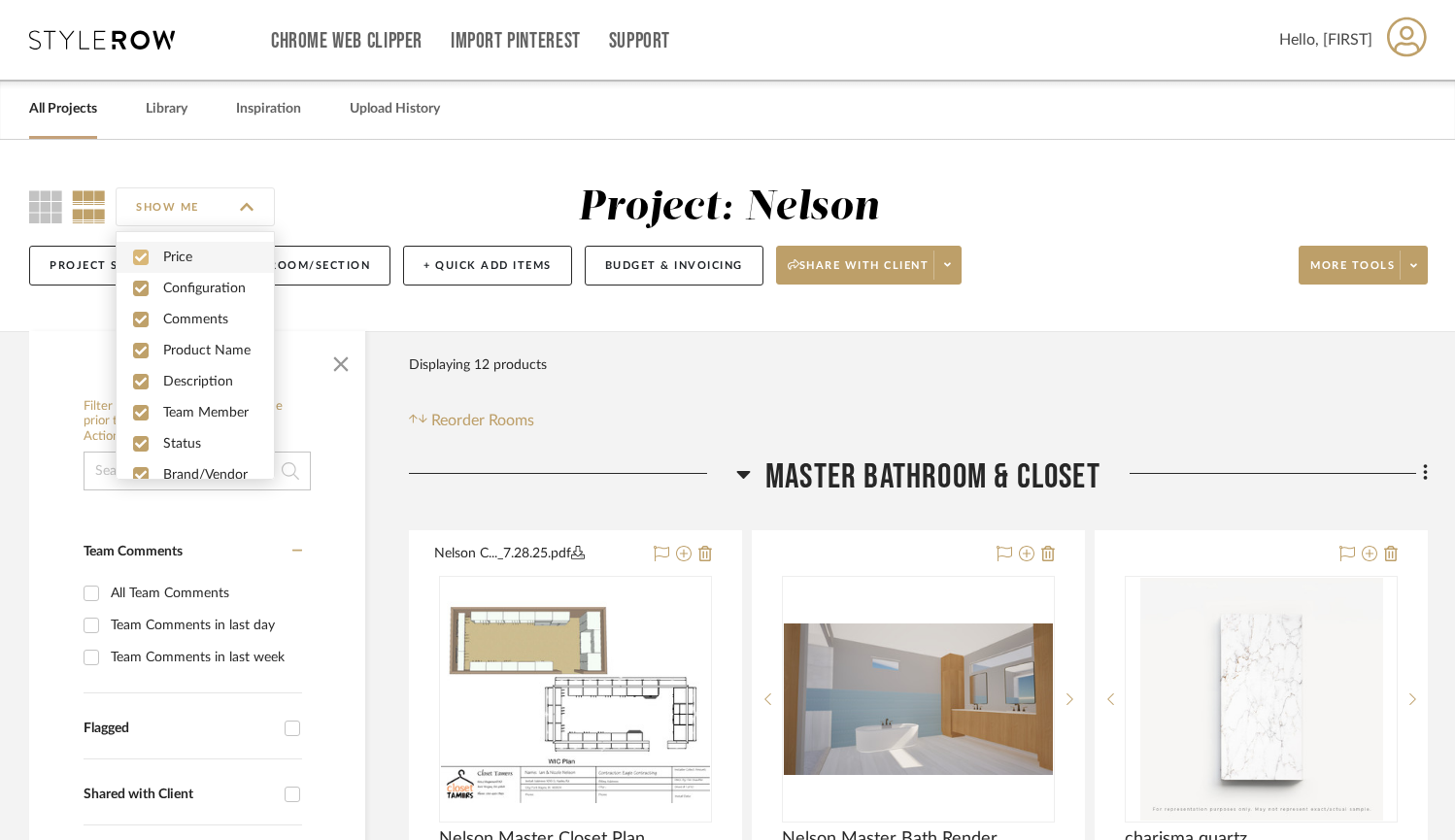 click at bounding box center (141, 257) 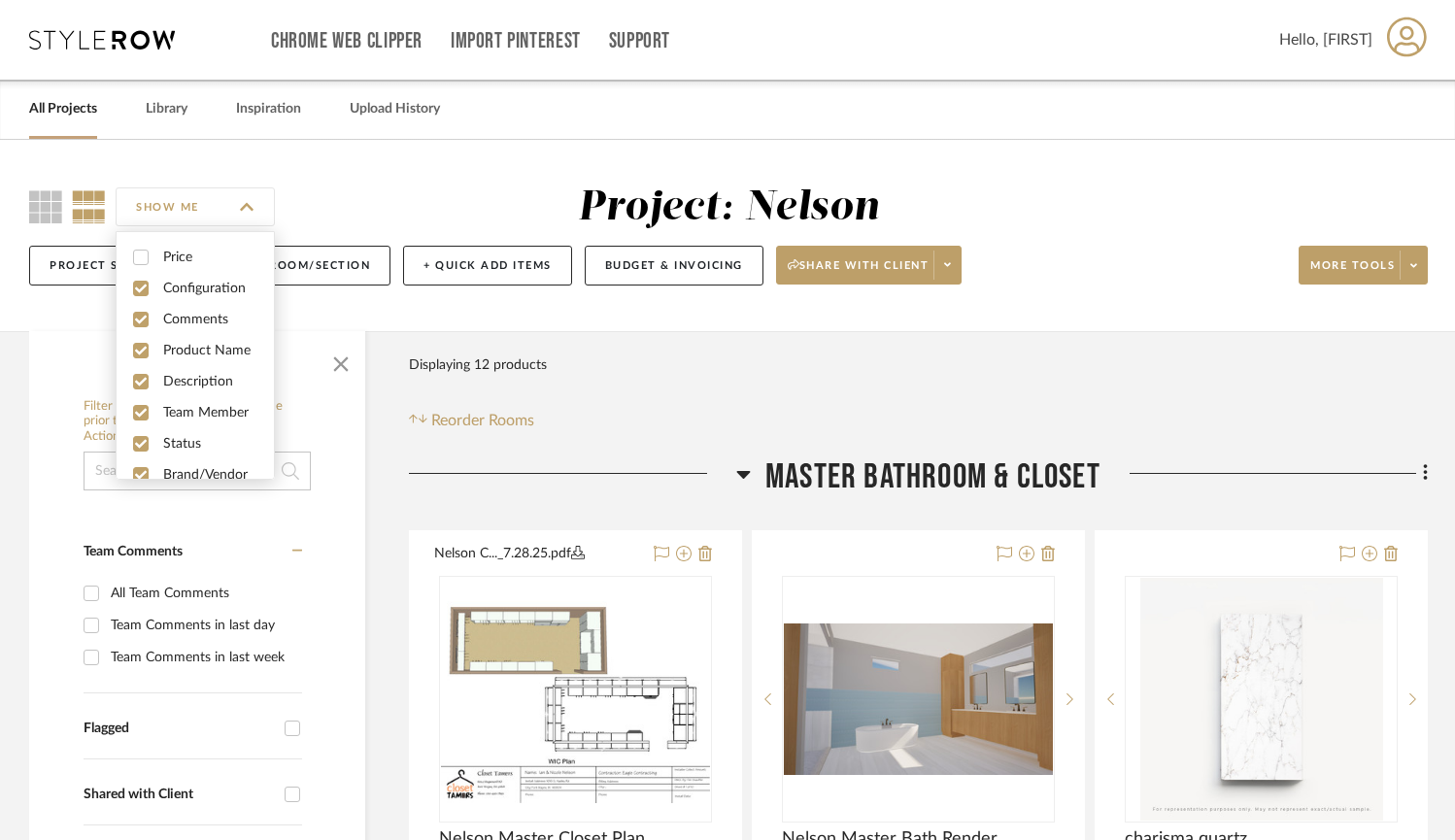 click on "SHOW ME" 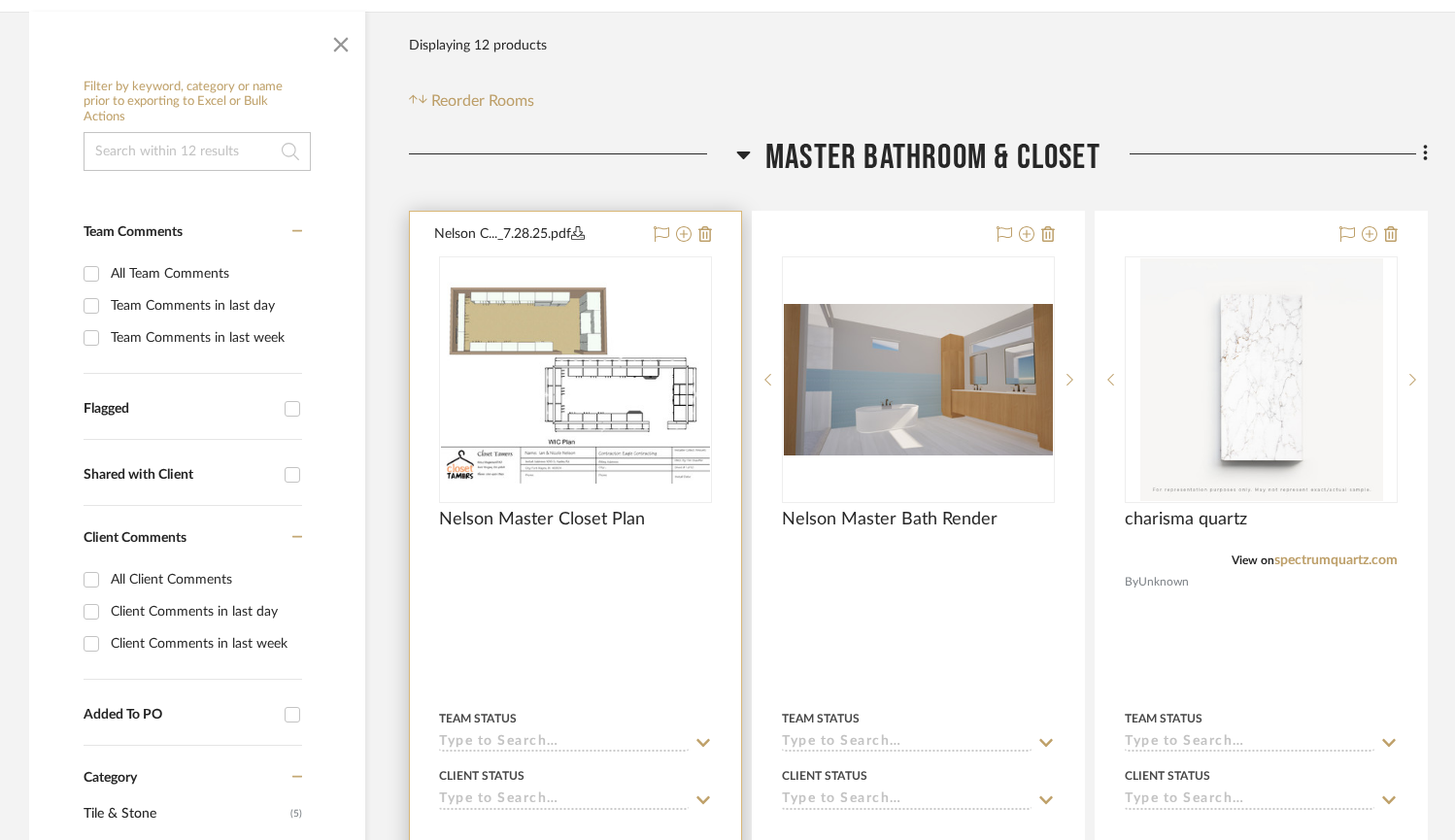 scroll, scrollTop: 319, scrollLeft: 0, axis: vertical 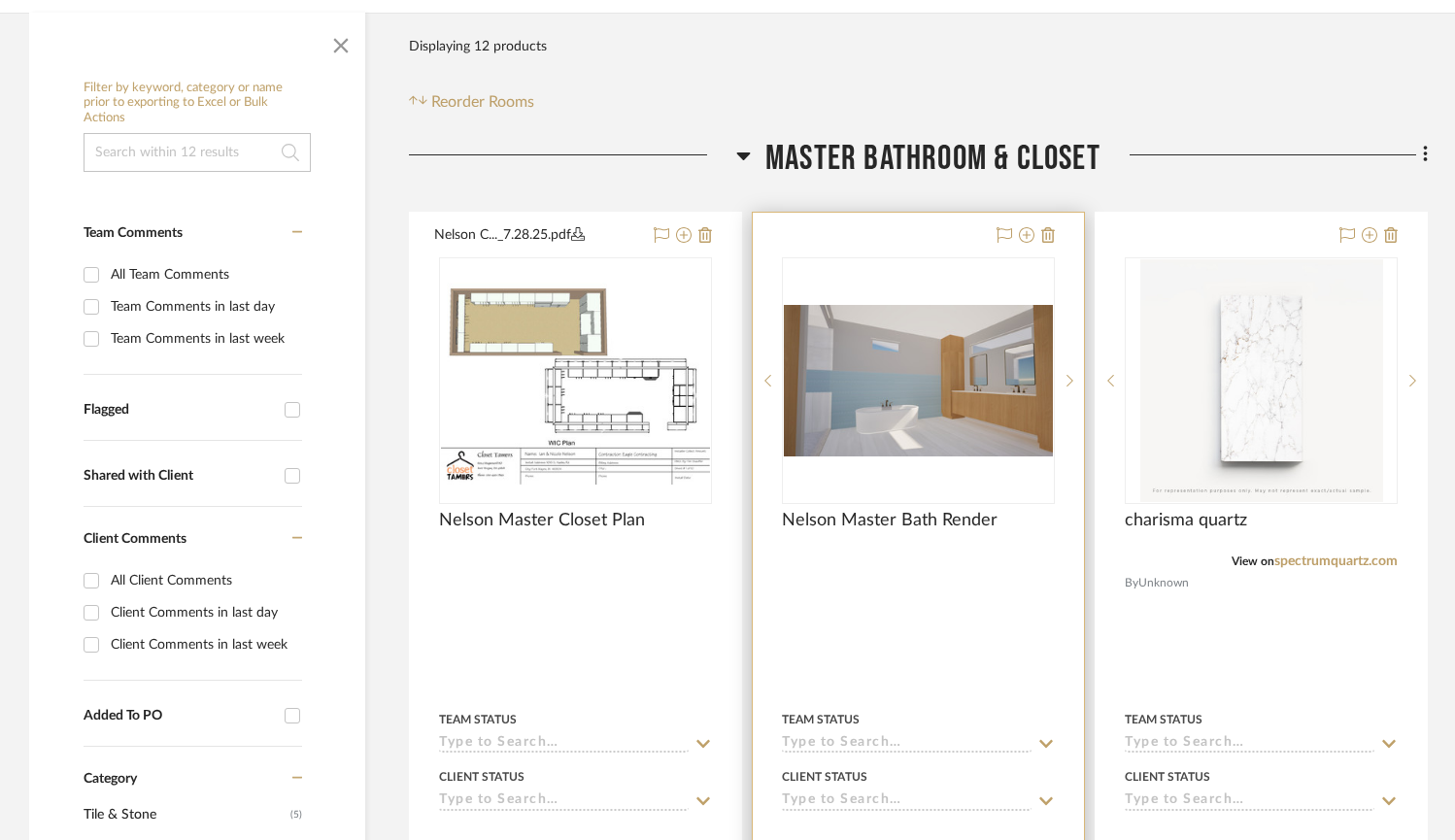 click at bounding box center (918, 381) 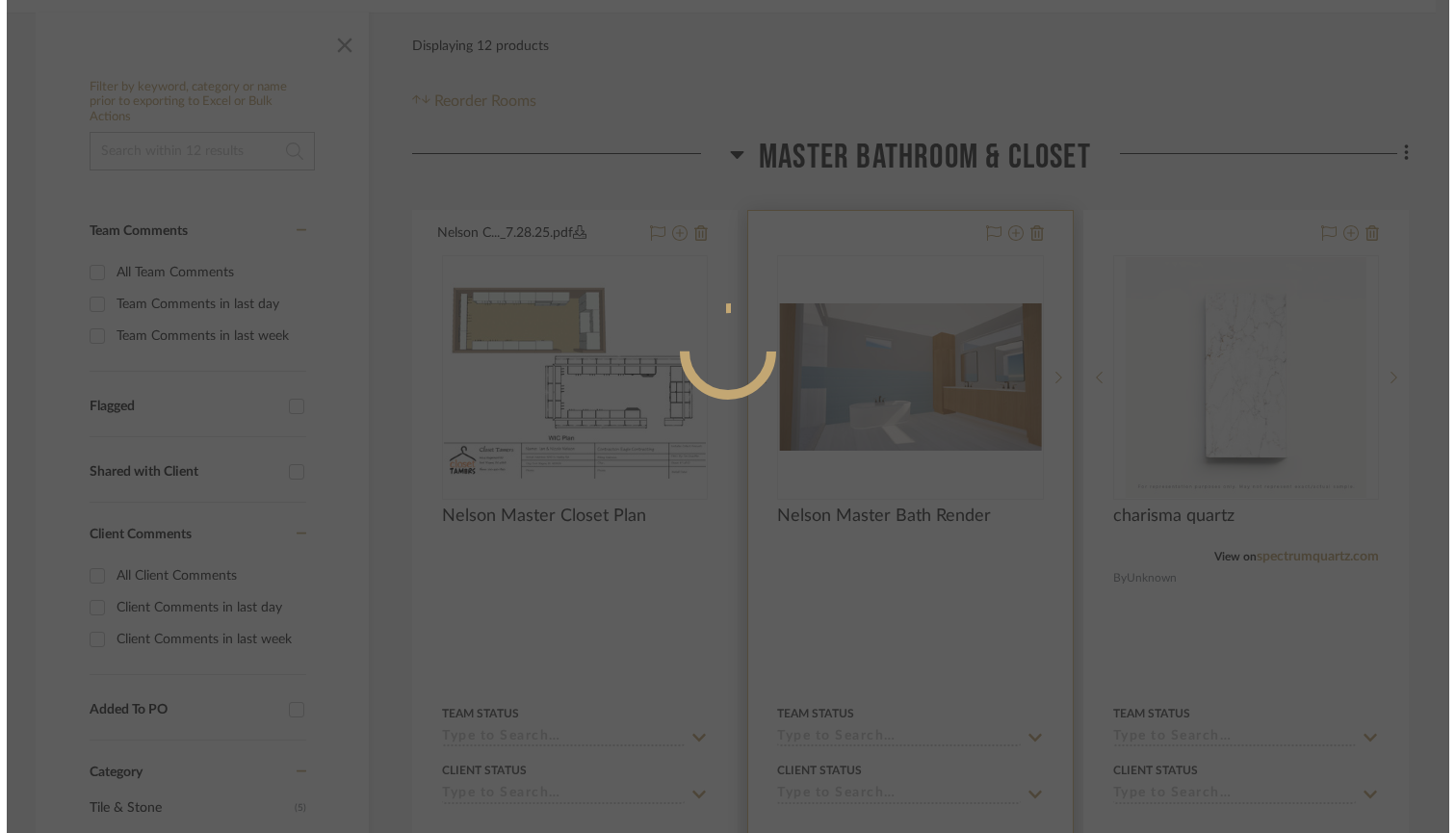 scroll, scrollTop: 0, scrollLeft: 0, axis: both 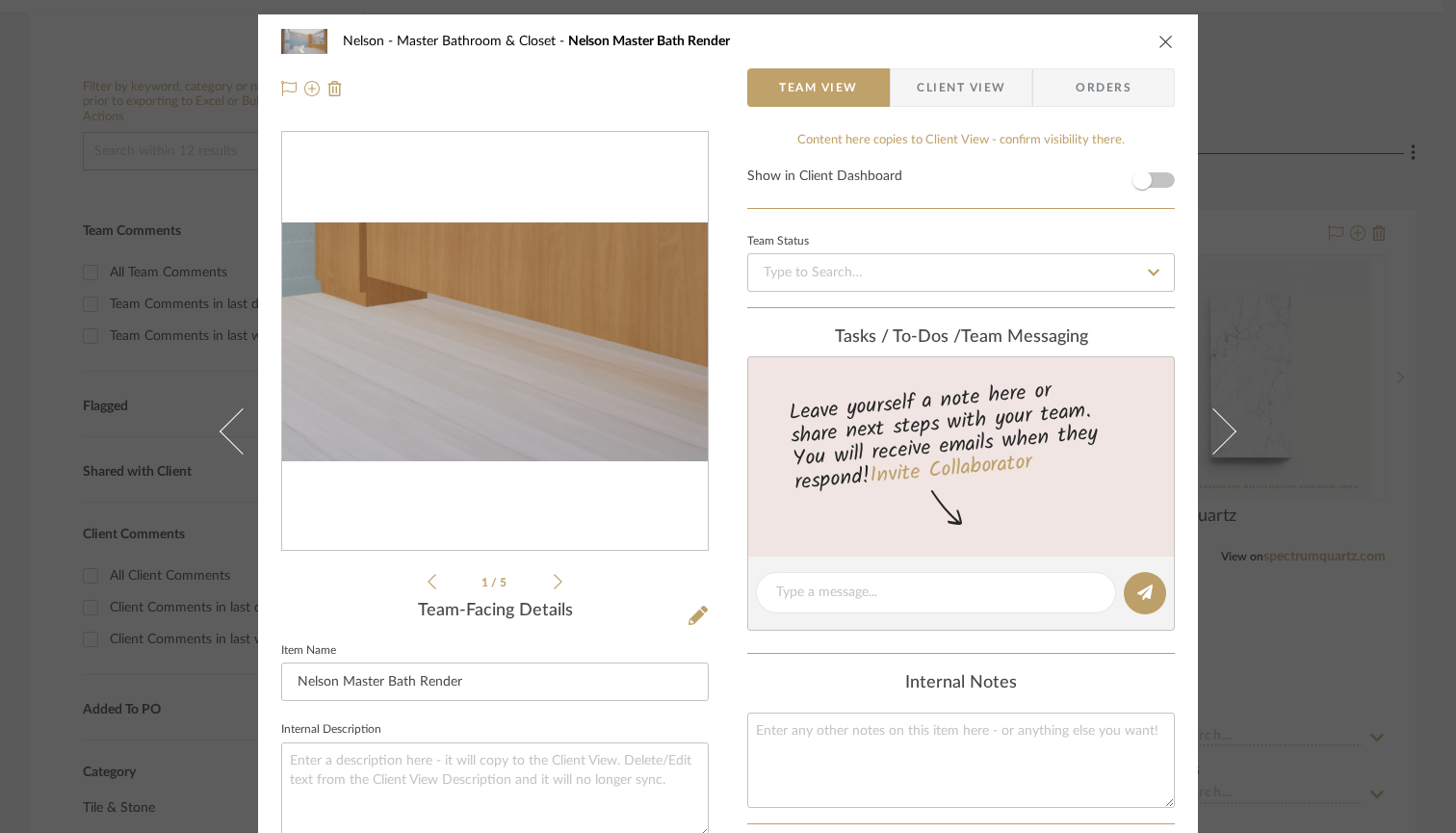 click at bounding box center (495, 342) 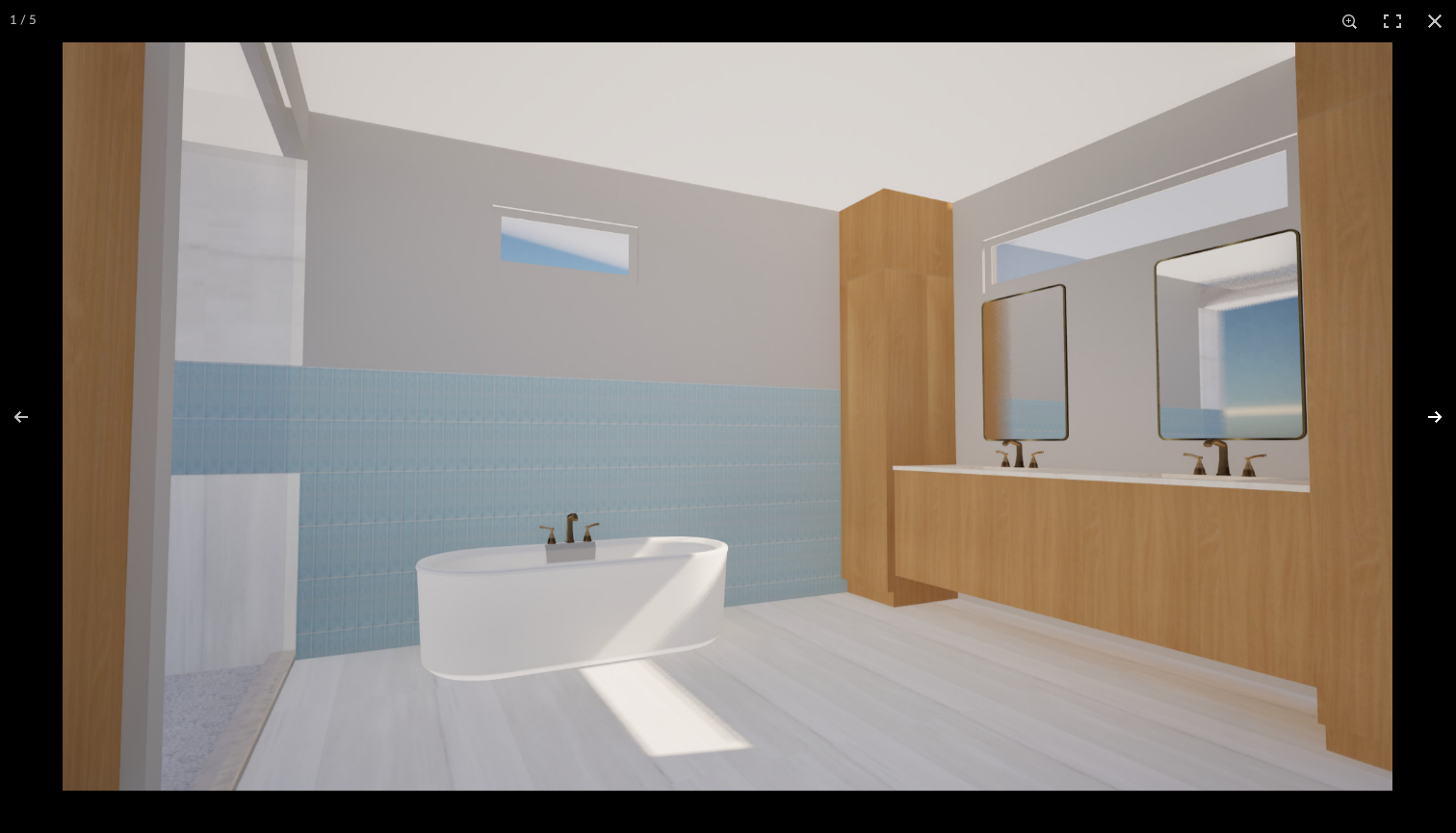 click at bounding box center (1422, 417) 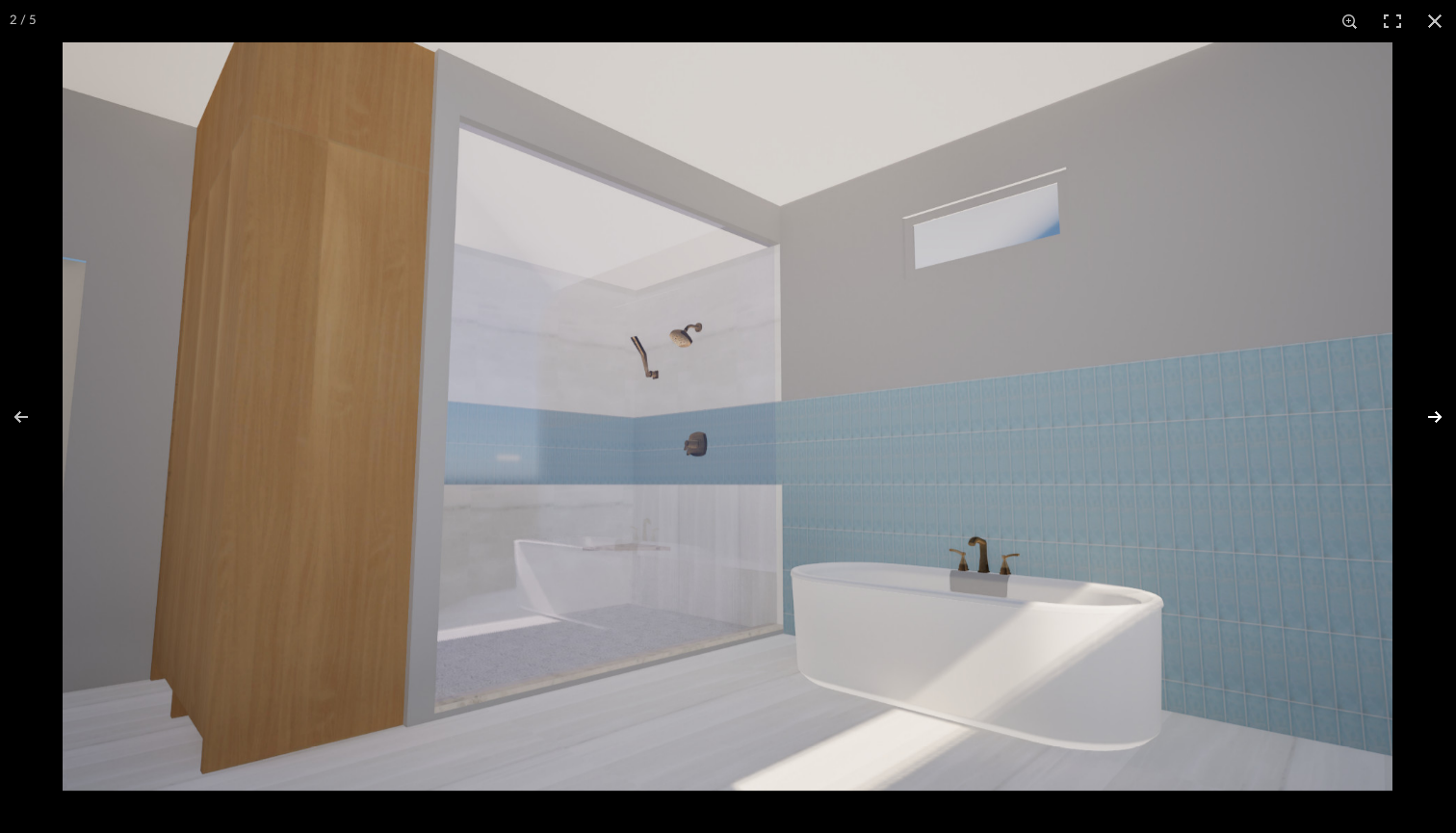 click at bounding box center [1422, 417] 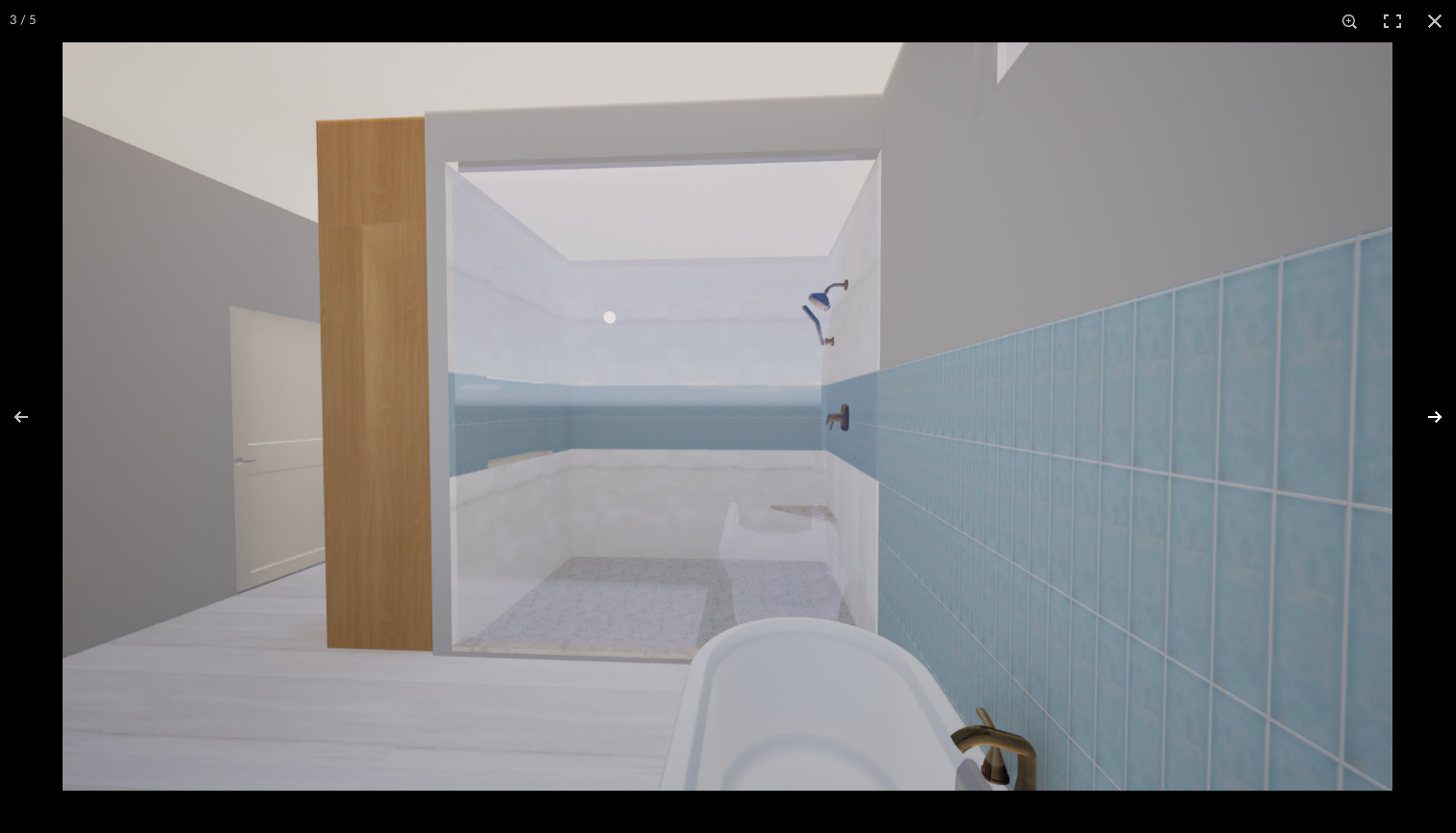 click at bounding box center (1422, 417) 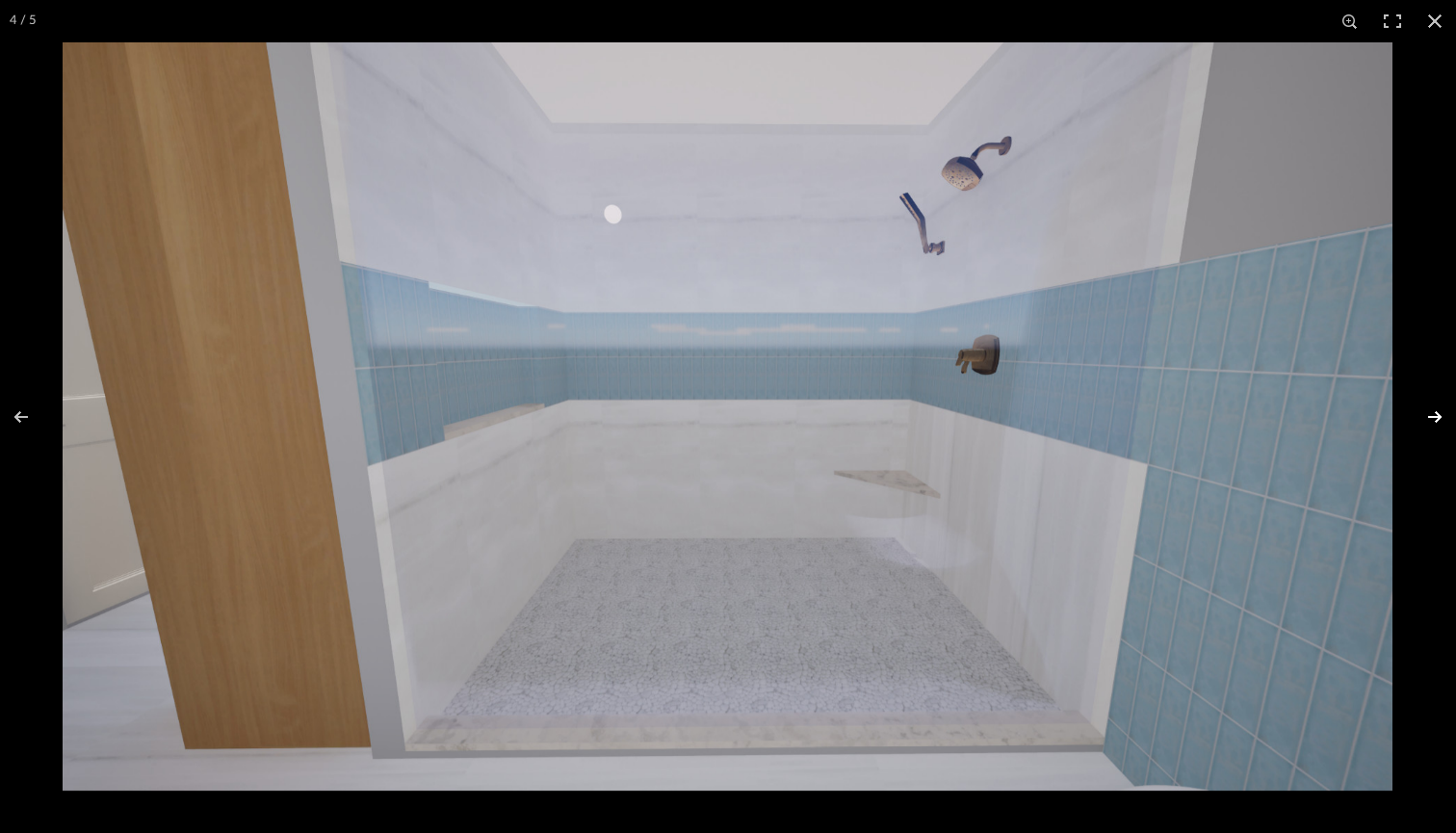 click at bounding box center (1422, 417) 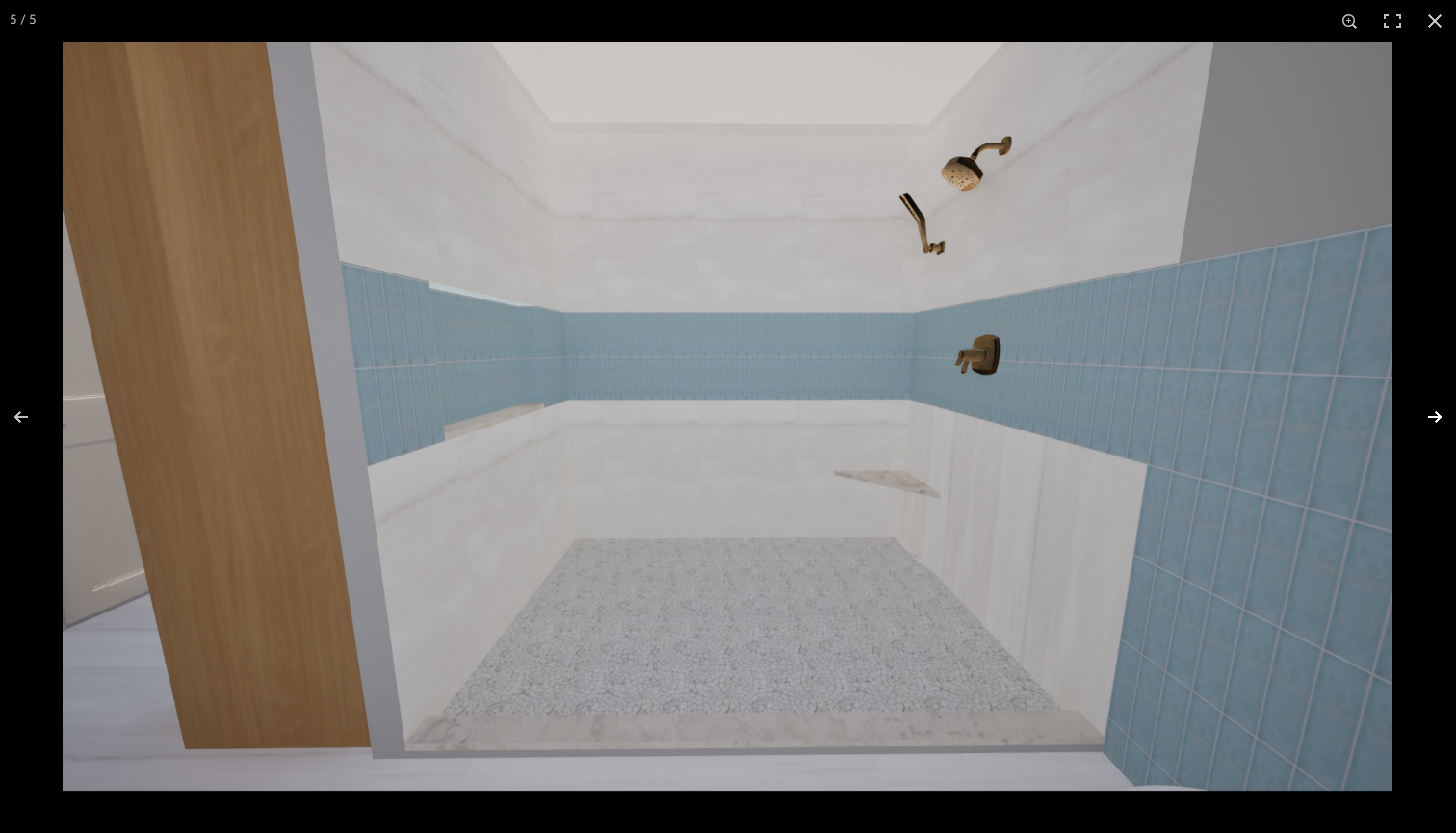 click at bounding box center (1422, 417) 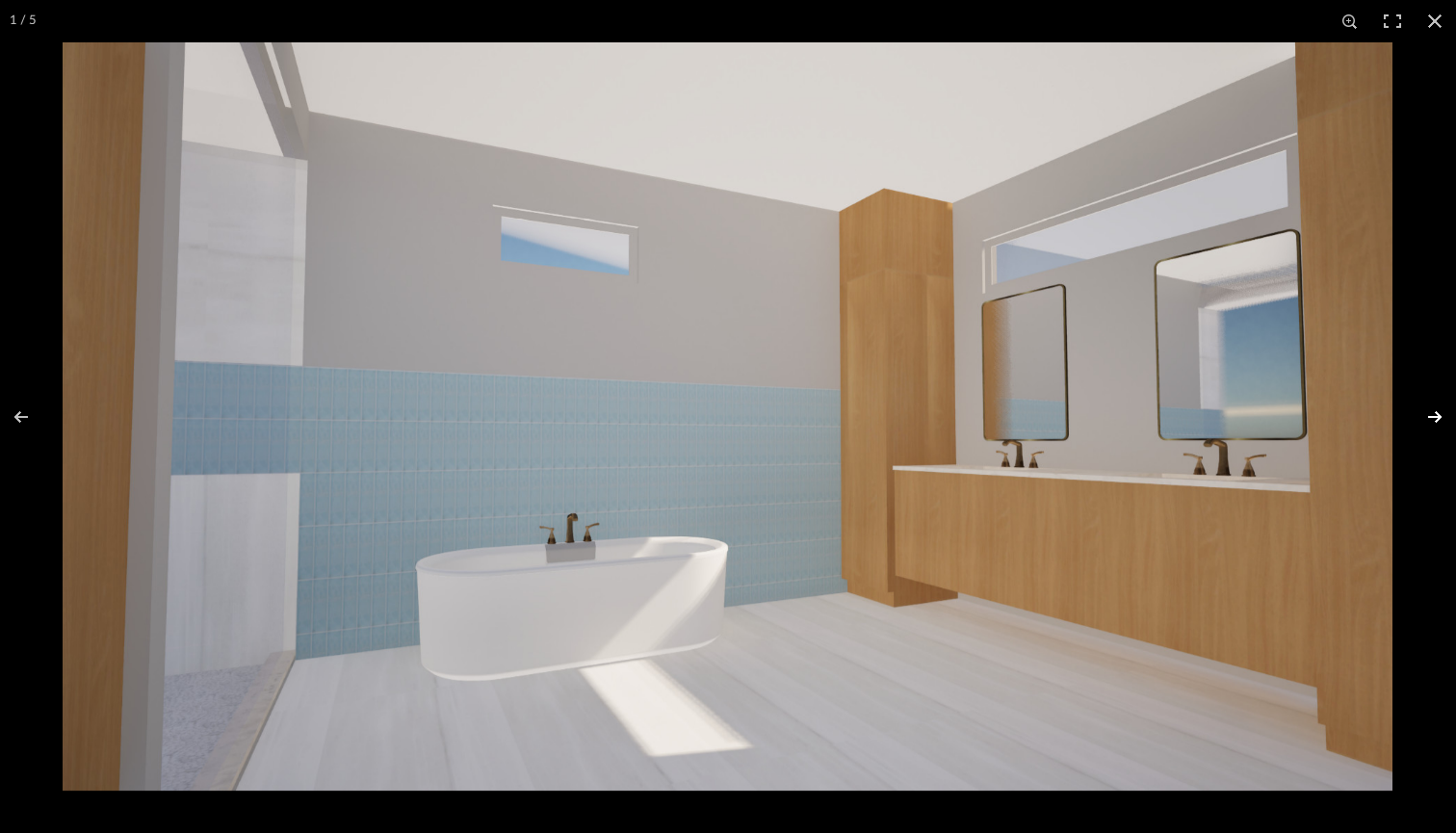 click at bounding box center [1422, 417] 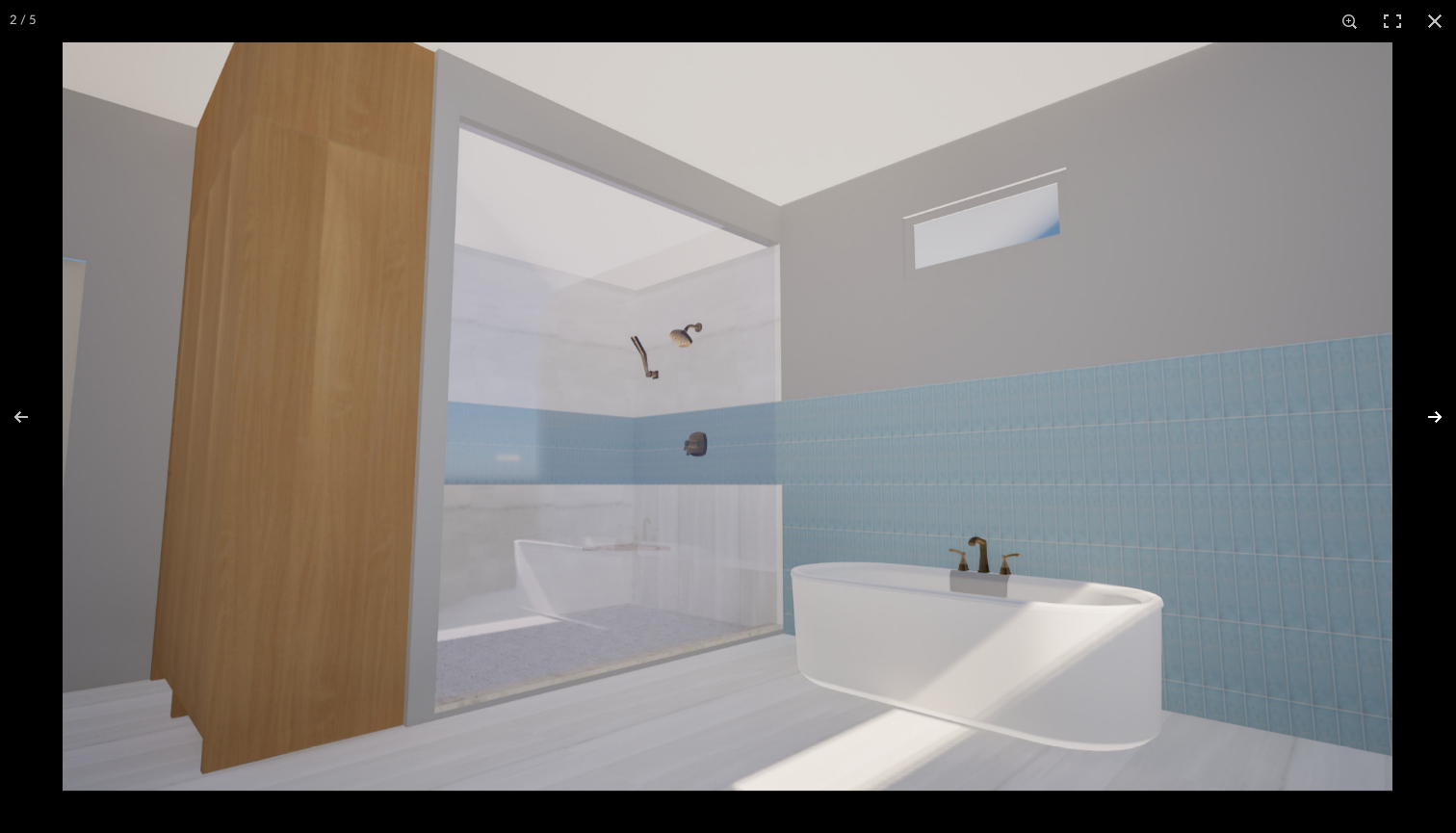 click at bounding box center [1422, 417] 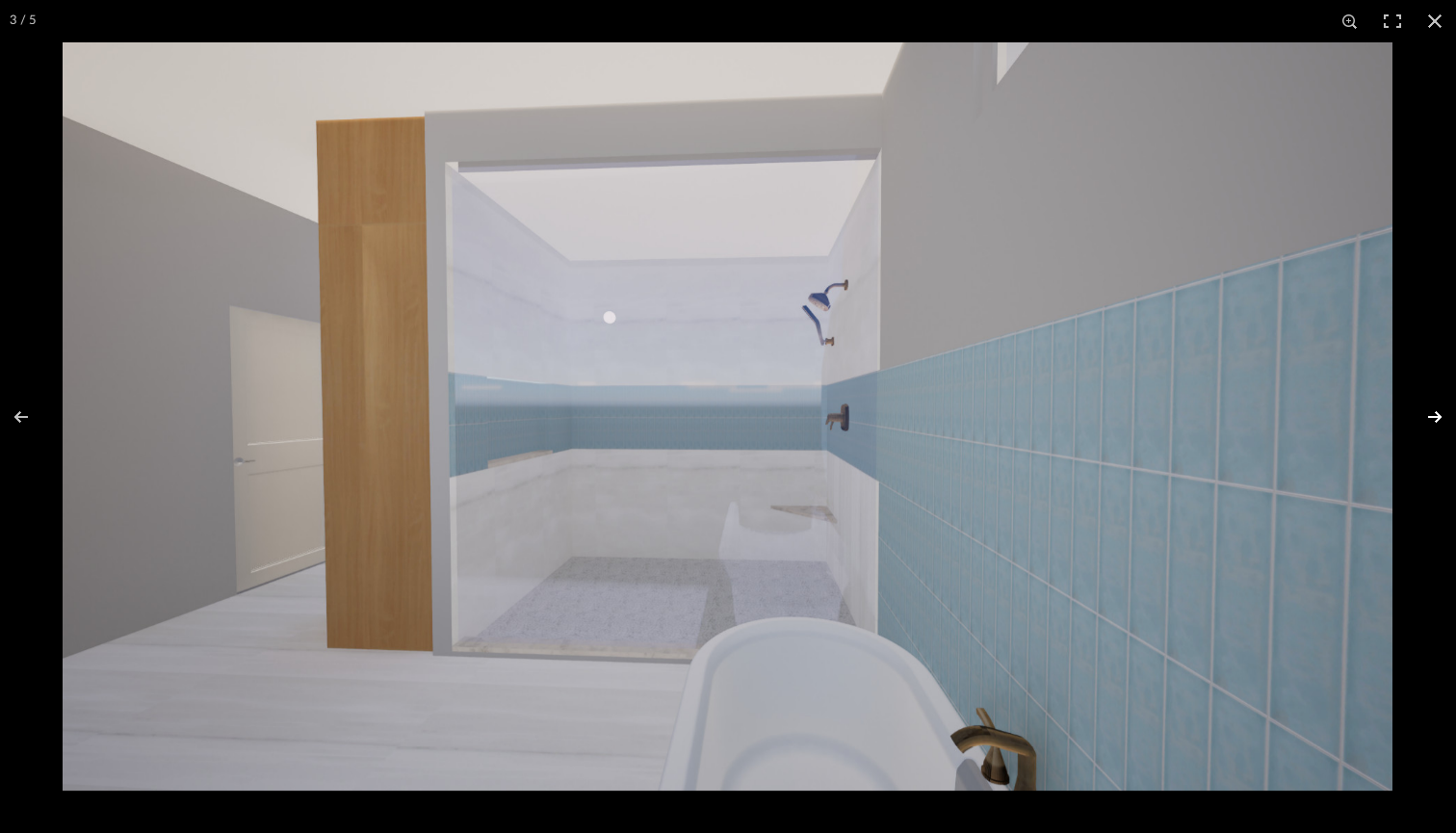 click at bounding box center (1422, 417) 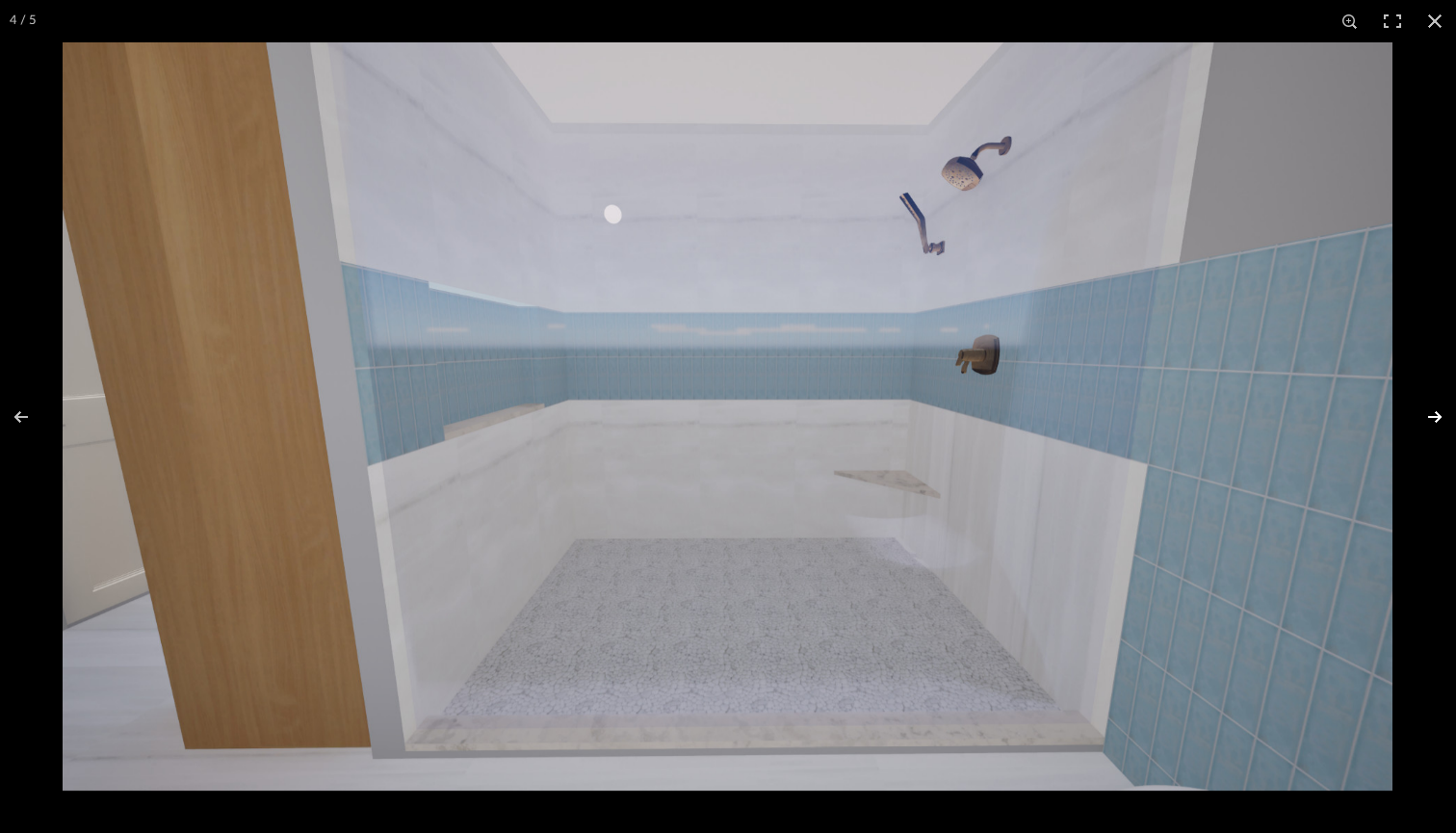 click at bounding box center (1422, 417) 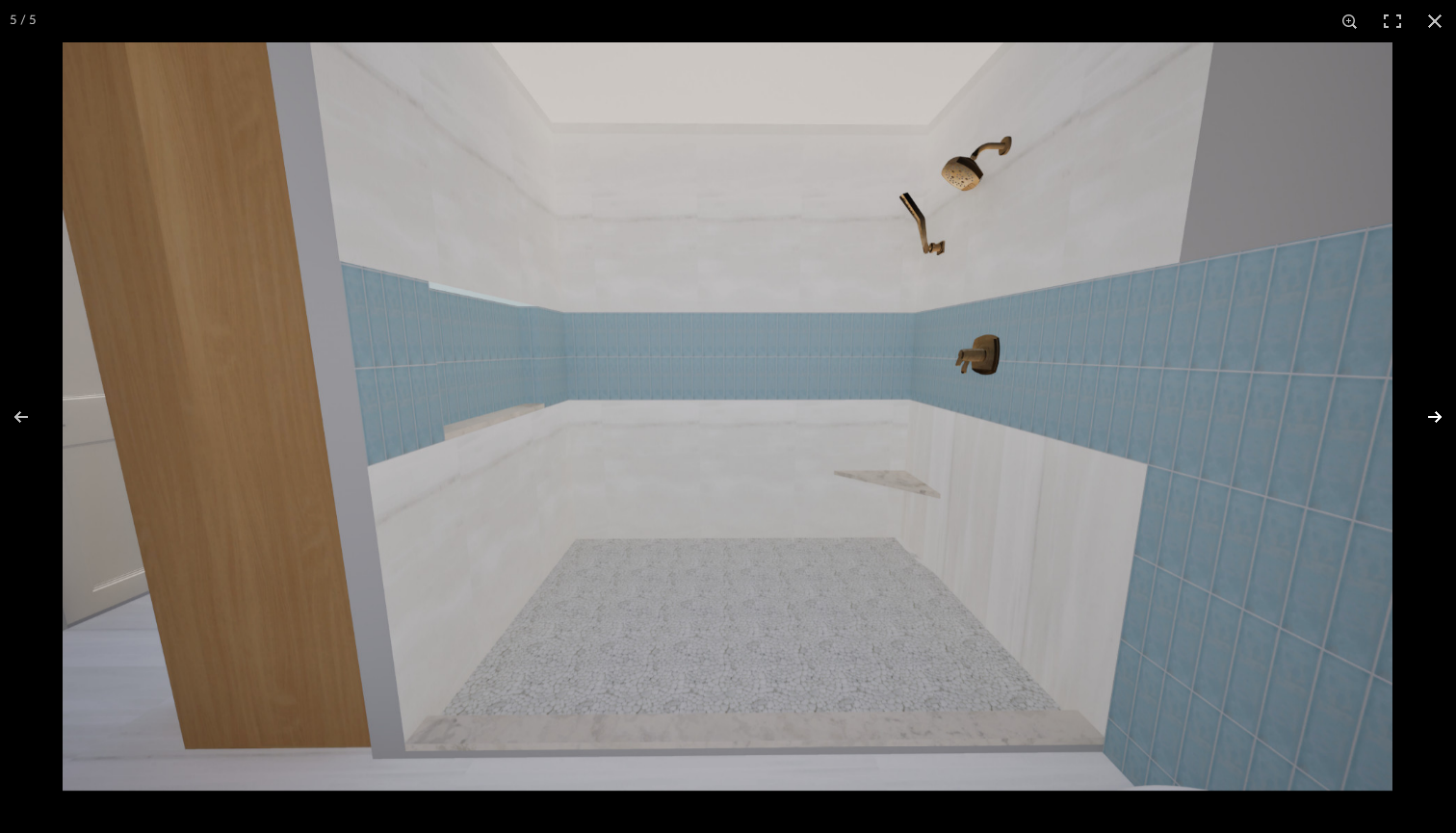 click at bounding box center (1422, 417) 